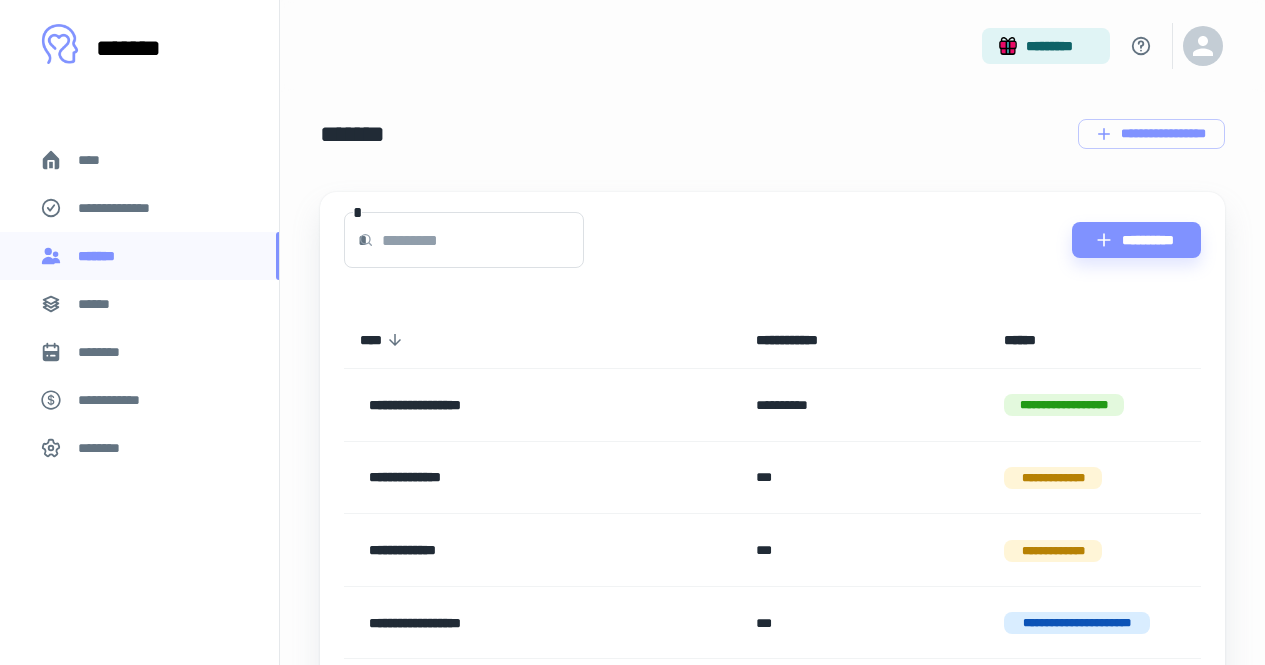 scroll, scrollTop: 0, scrollLeft: 0, axis: both 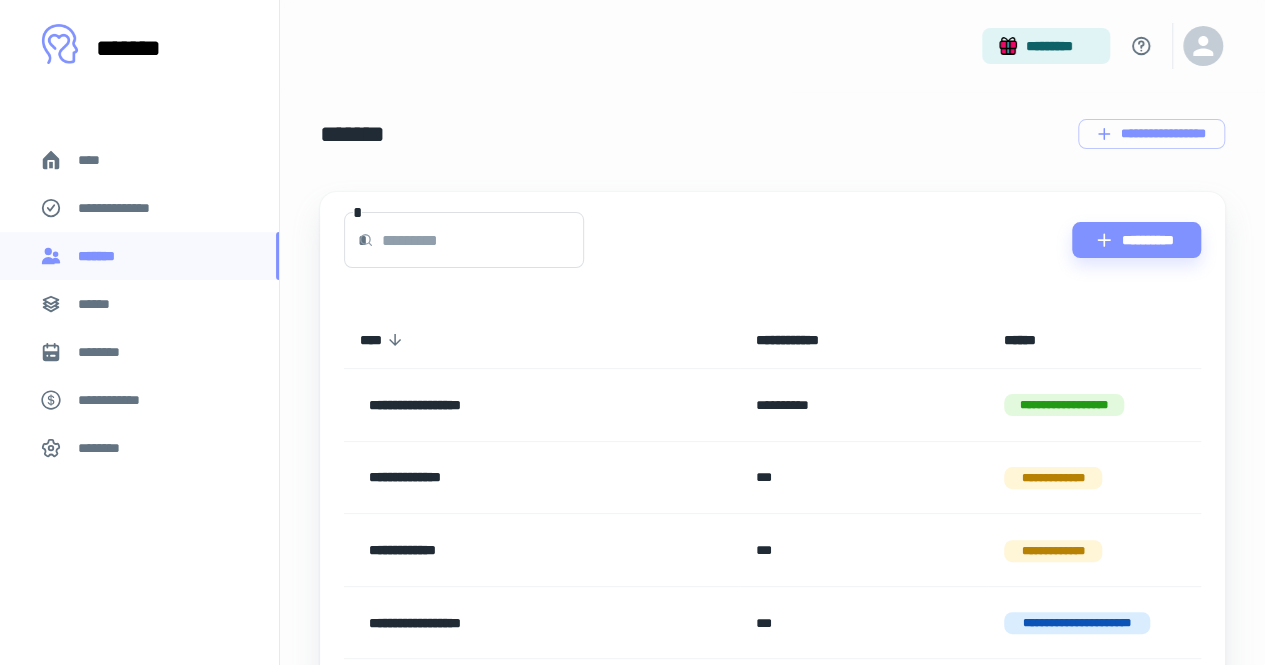 click on "******" at bounding box center (139, 304) 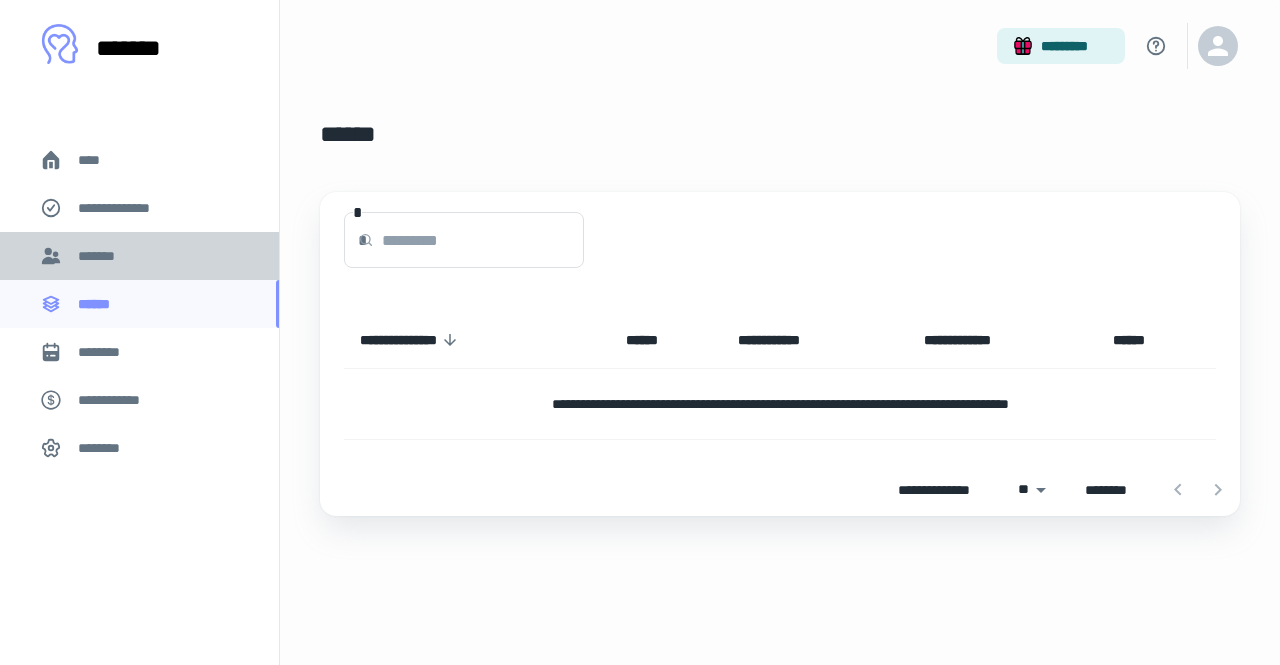 click on "*******" at bounding box center (139, 256) 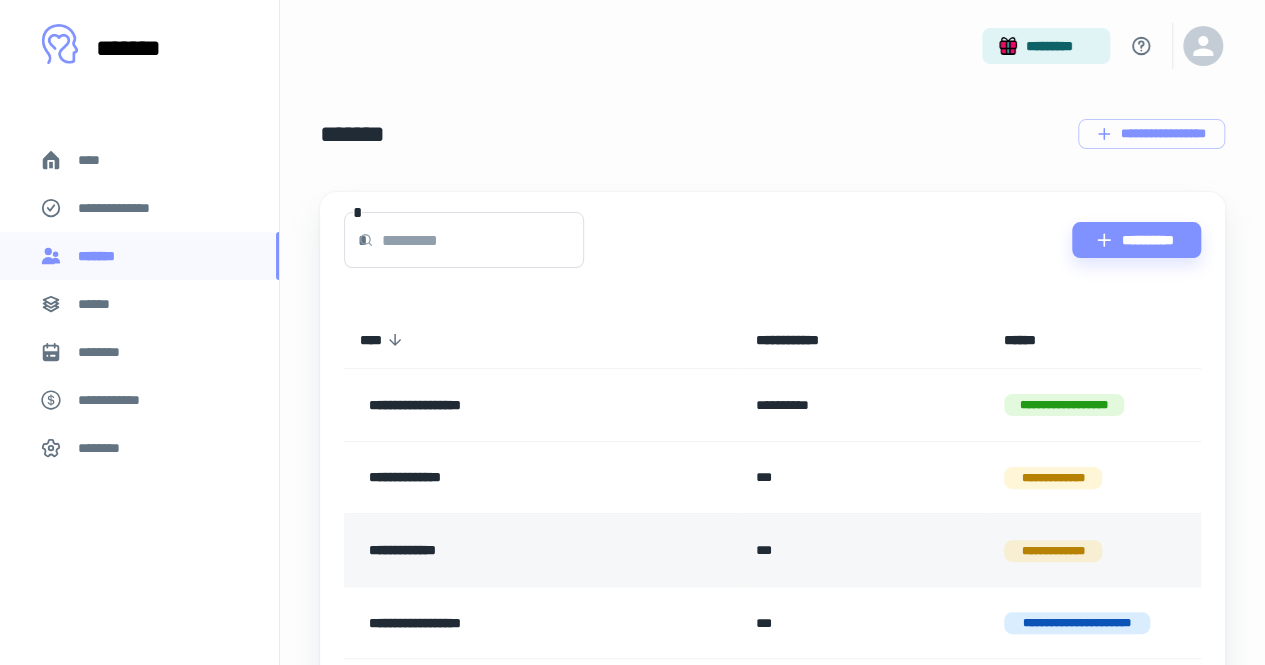 click on "**********" at bounding box center (509, 550) 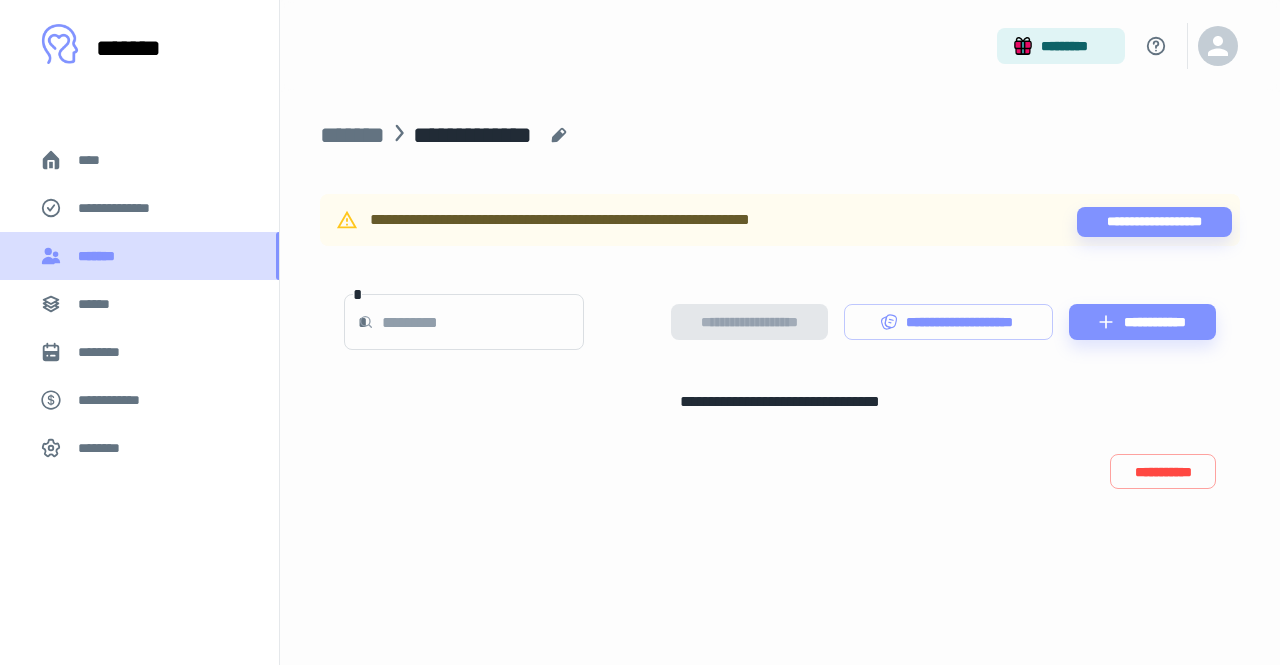 click on "*******" at bounding box center [101, 256] 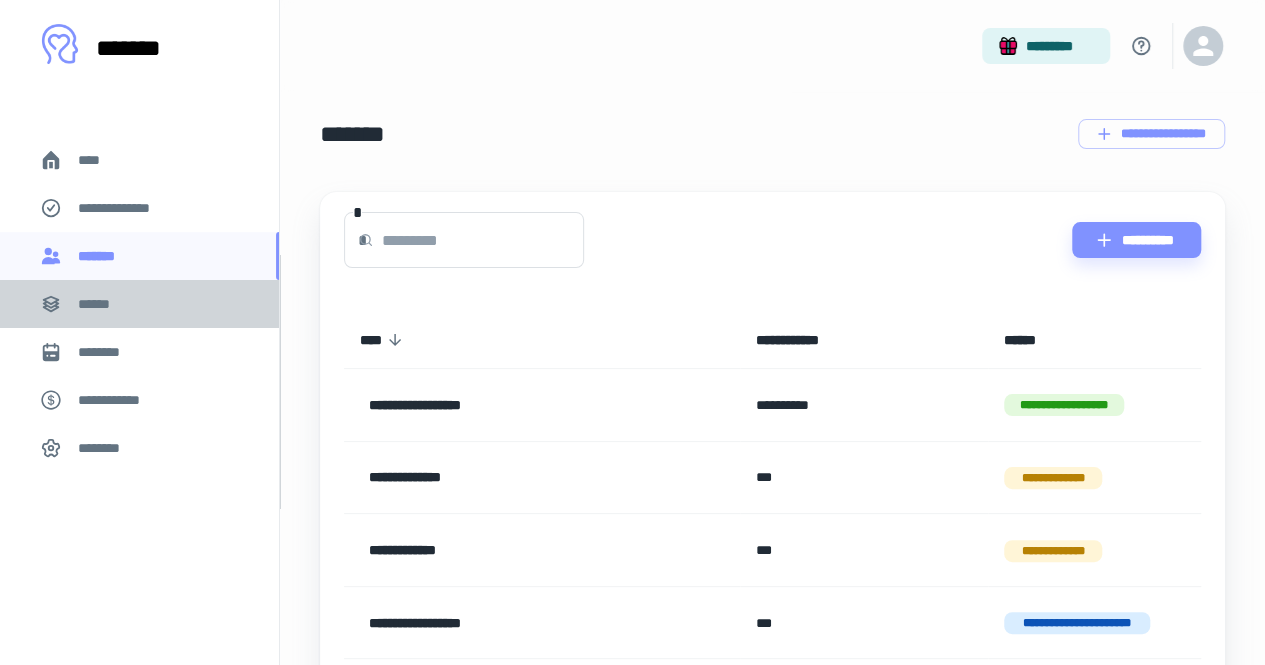 click on "******" at bounding box center (100, 304) 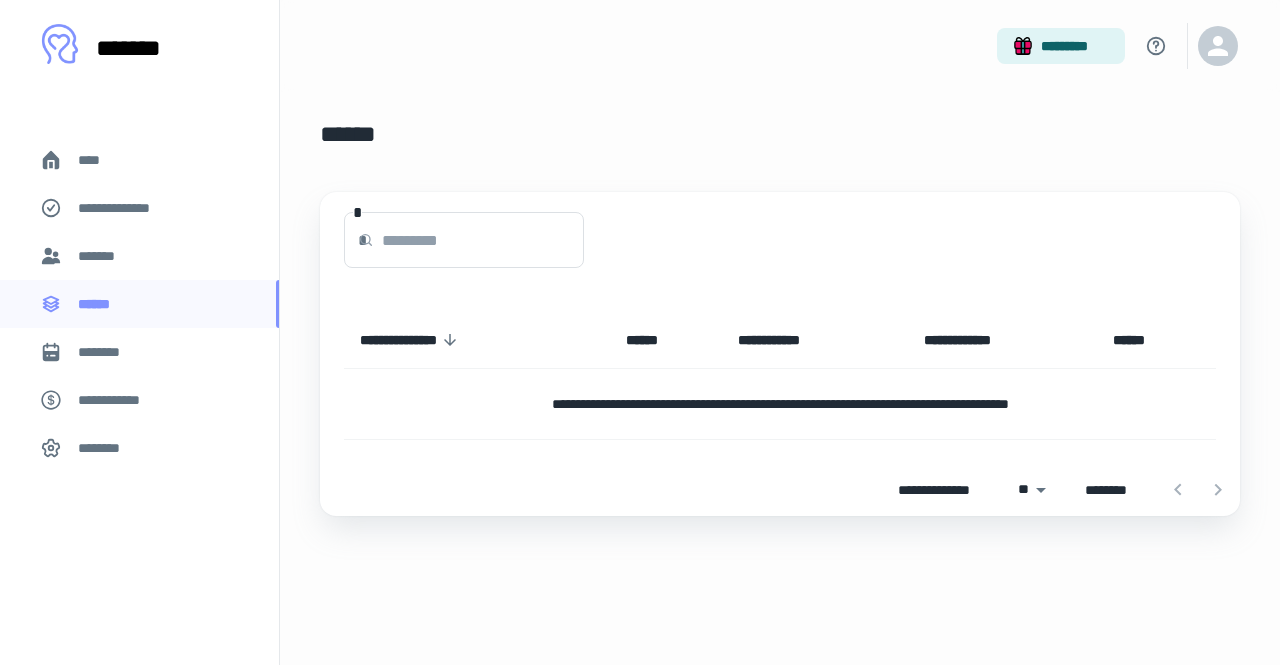 click on "********" at bounding box center [107, 352] 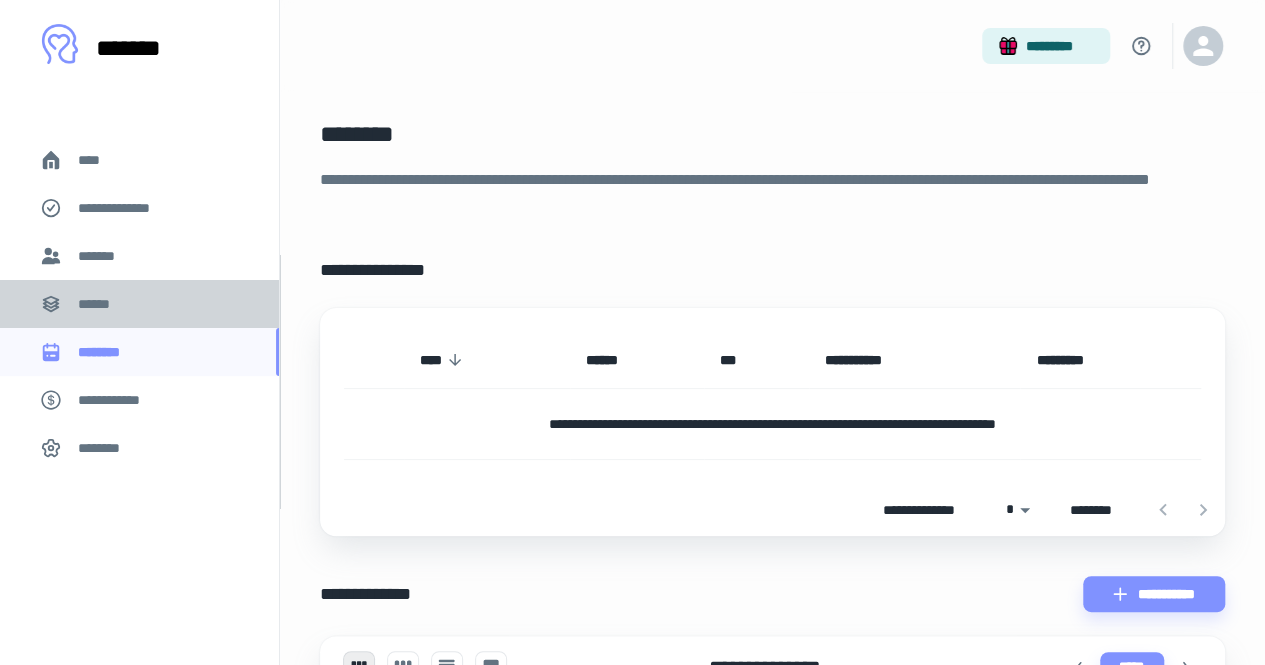 click on "******" at bounding box center (139, 304) 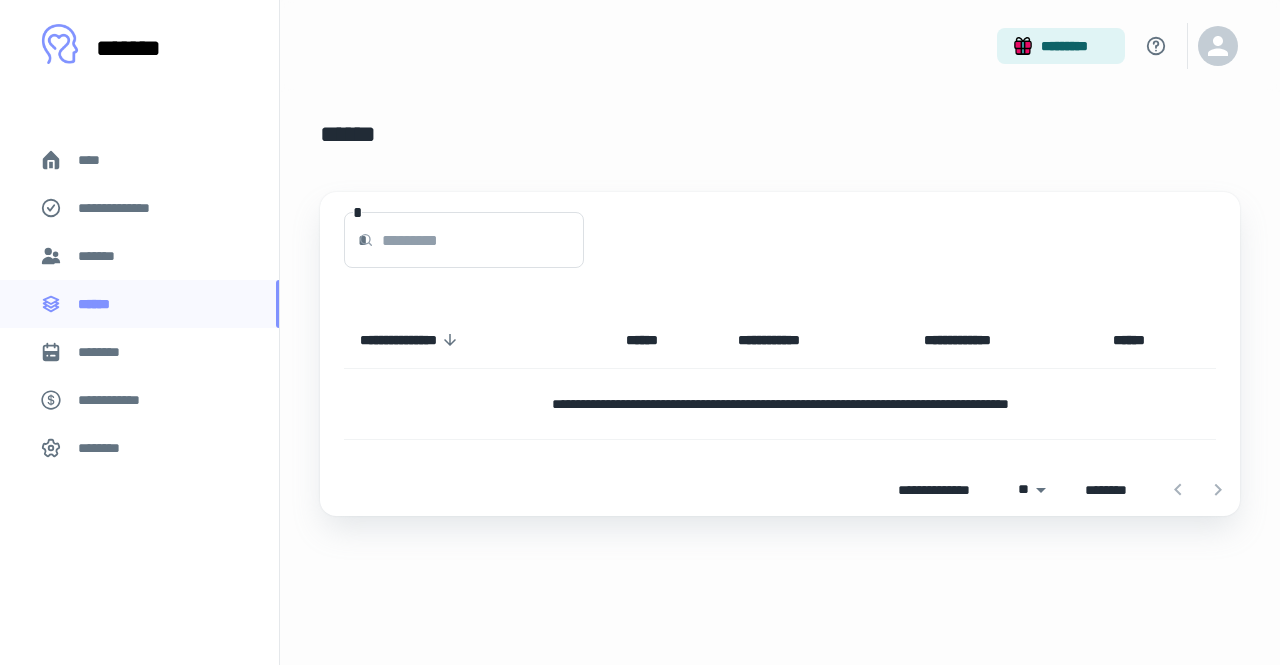 click on "*******" at bounding box center [139, 256] 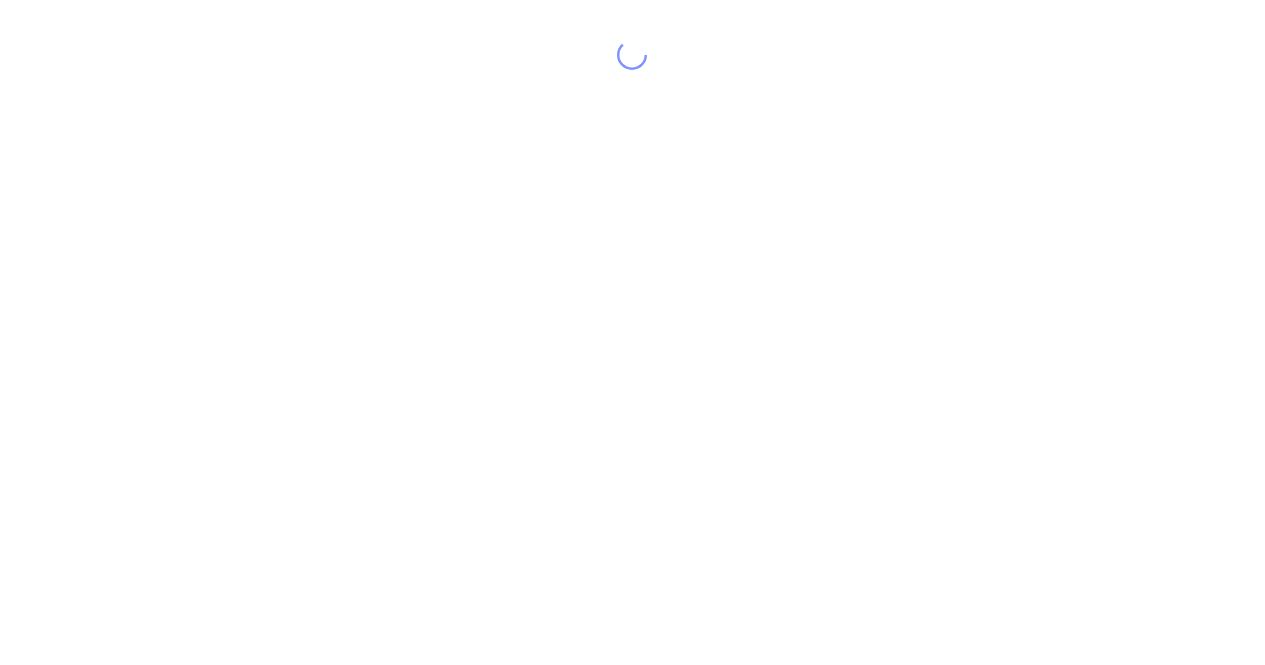 scroll, scrollTop: 0, scrollLeft: 0, axis: both 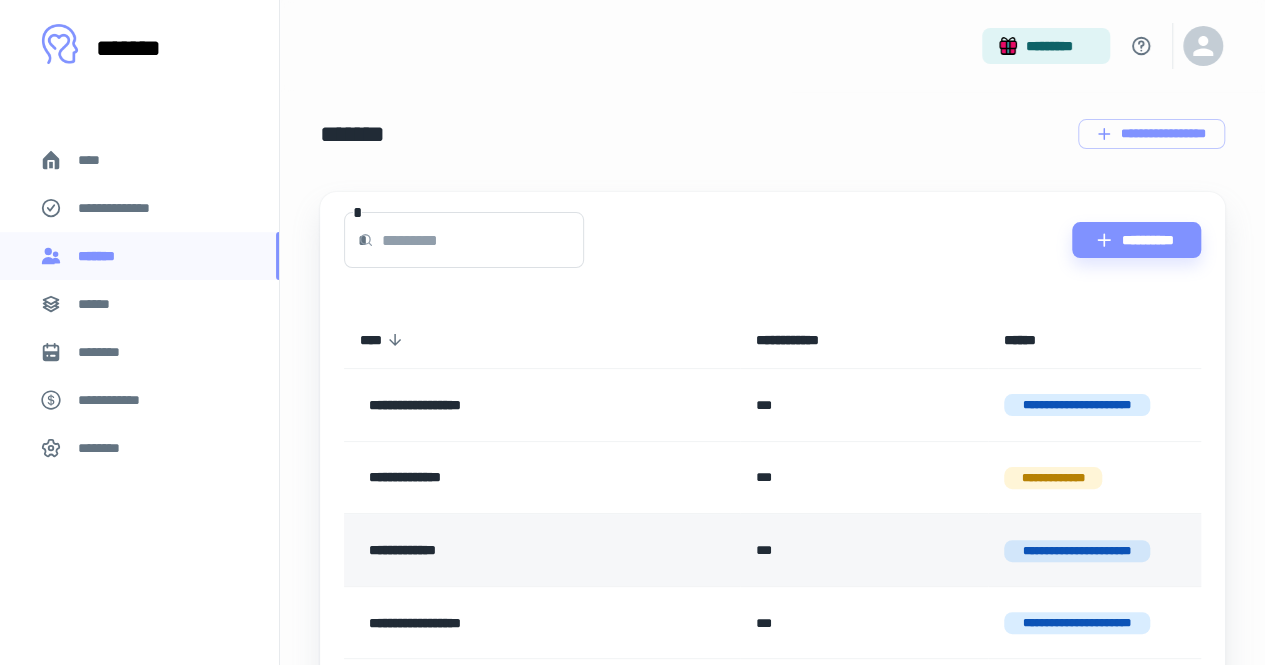 click on "**********" at bounding box center (509, 550) 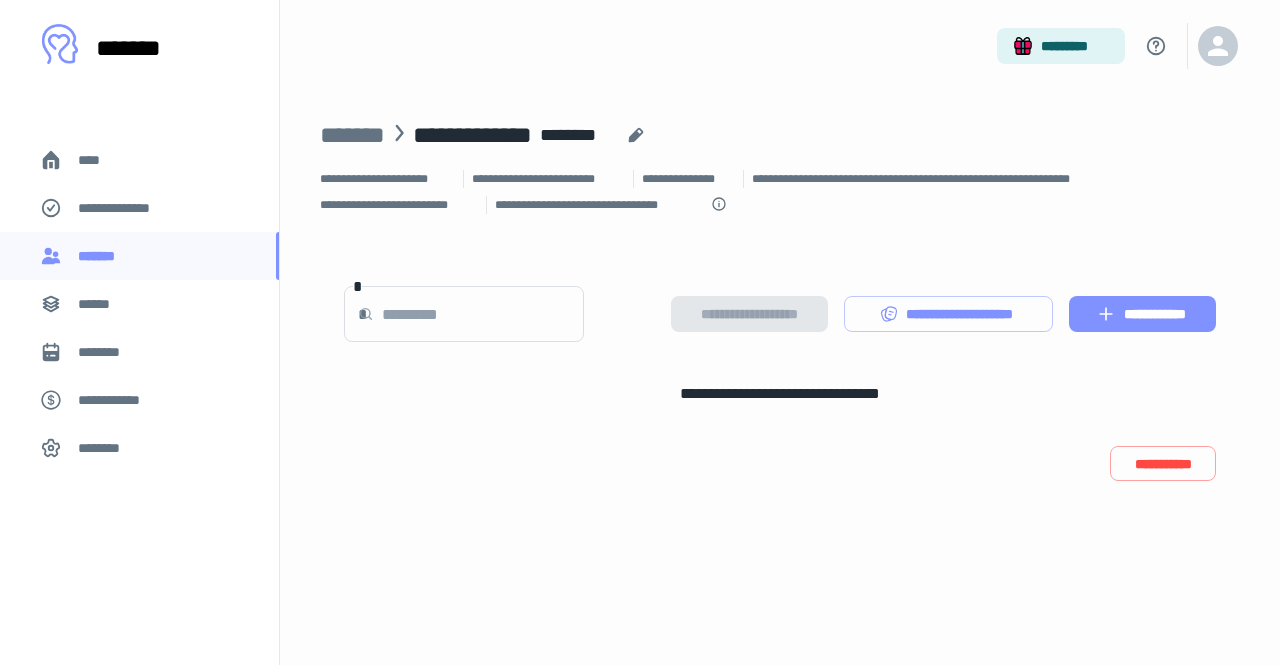 click on "**********" at bounding box center [1142, 314] 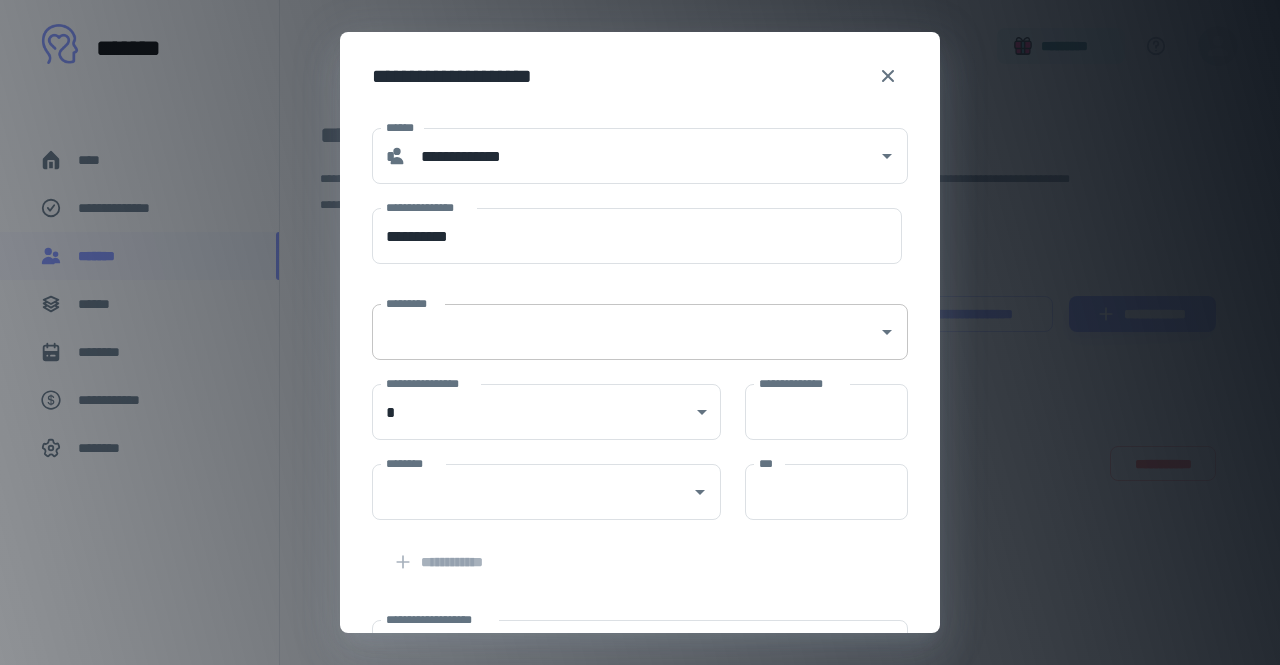 click on "*********" at bounding box center (640, 332) 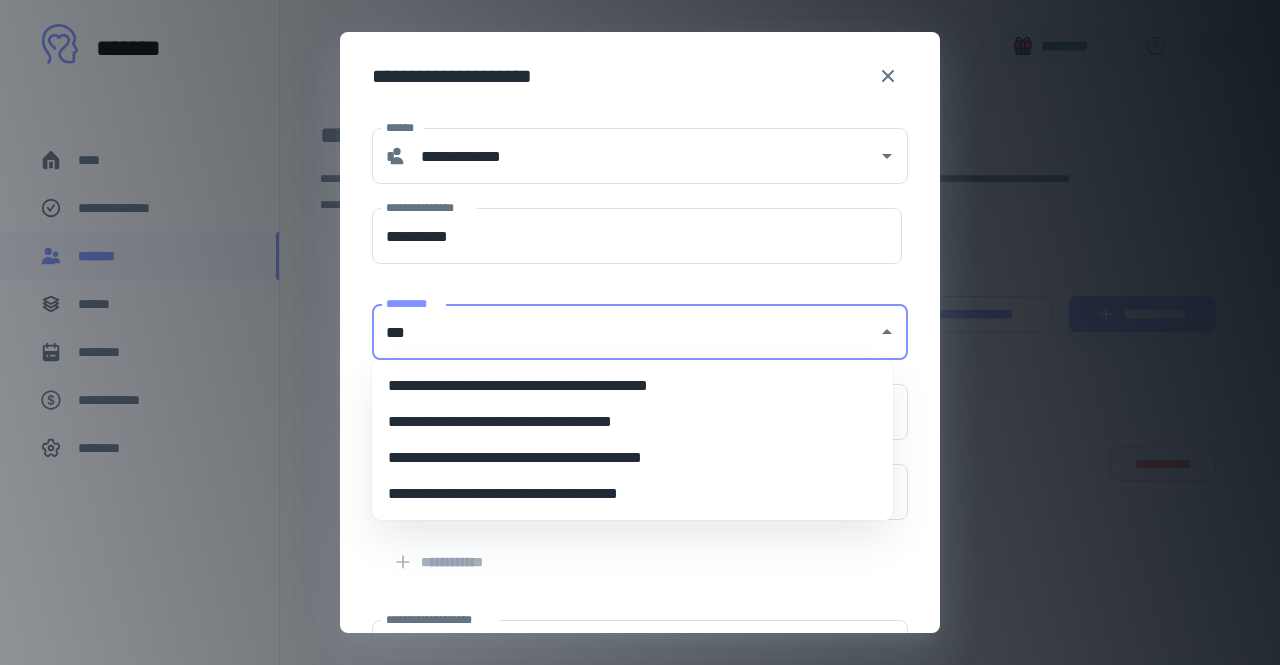 click on "**********" at bounding box center (632, 494) 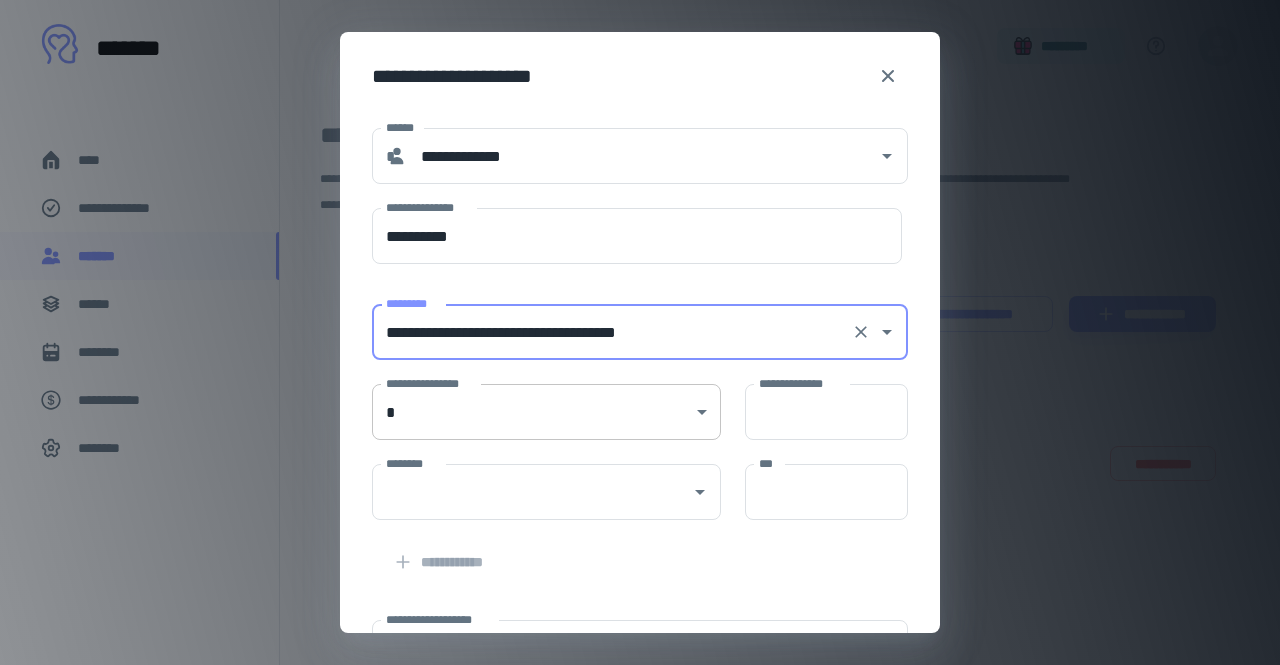 type on "**********" 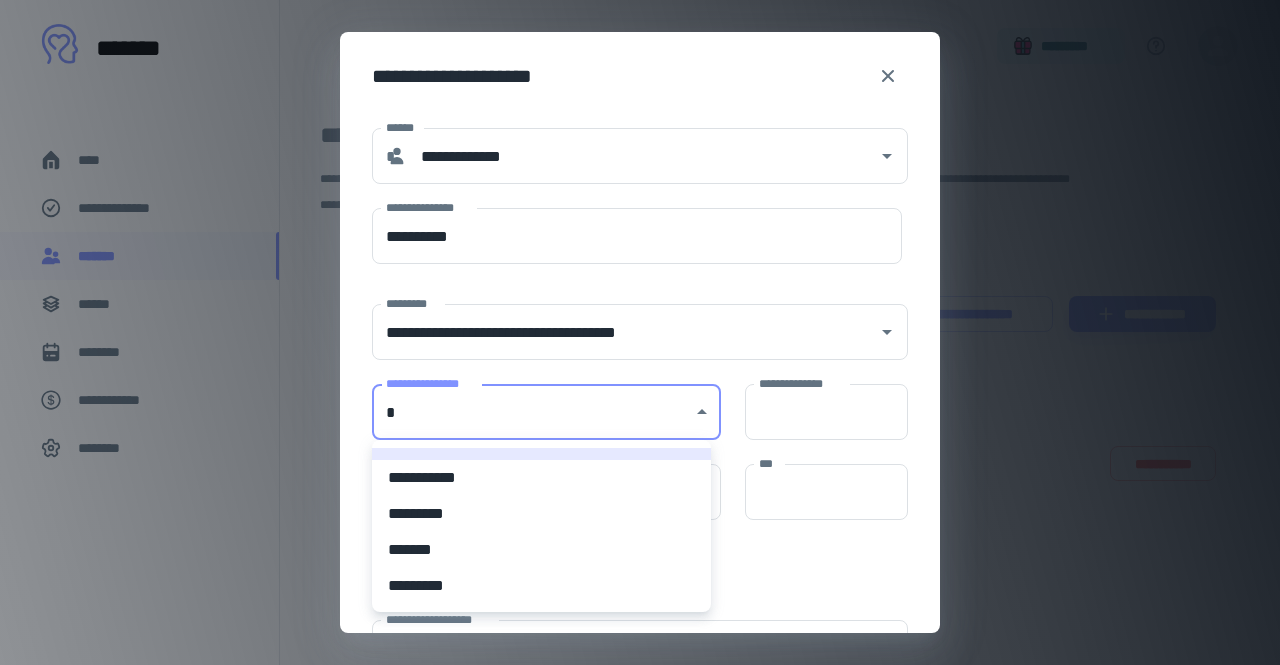 click on "**********" at bounding box center [541, 478] 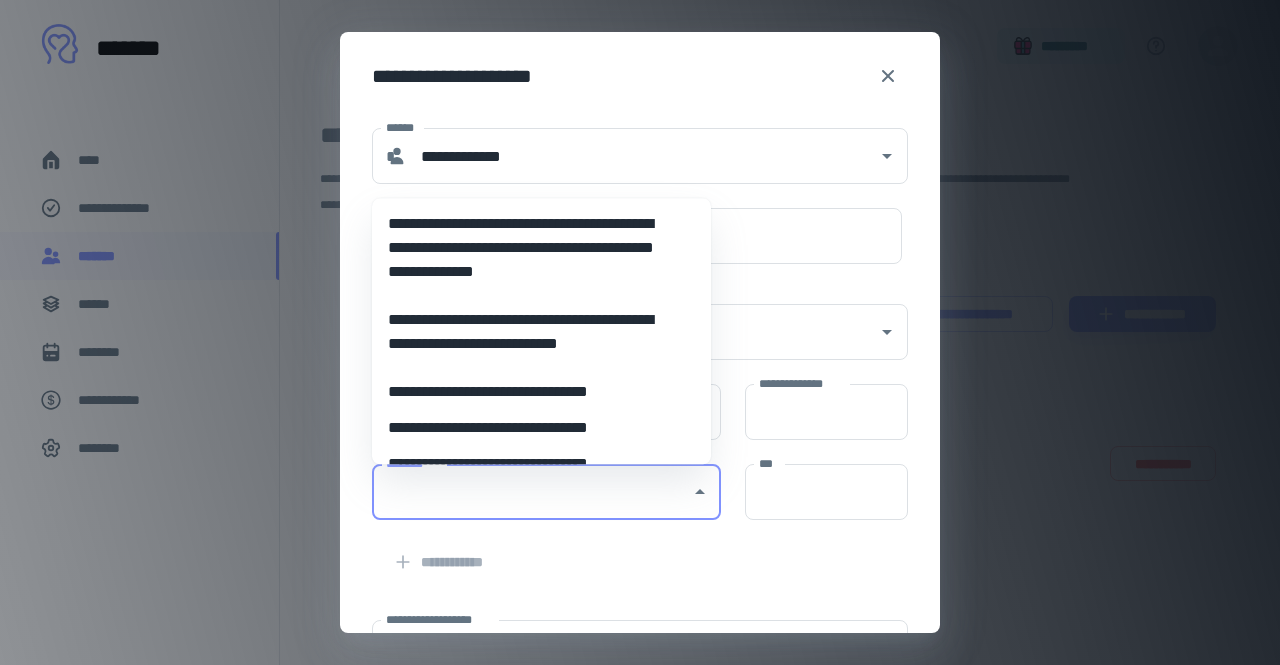 click on "********" at bounding box center (531, 492) 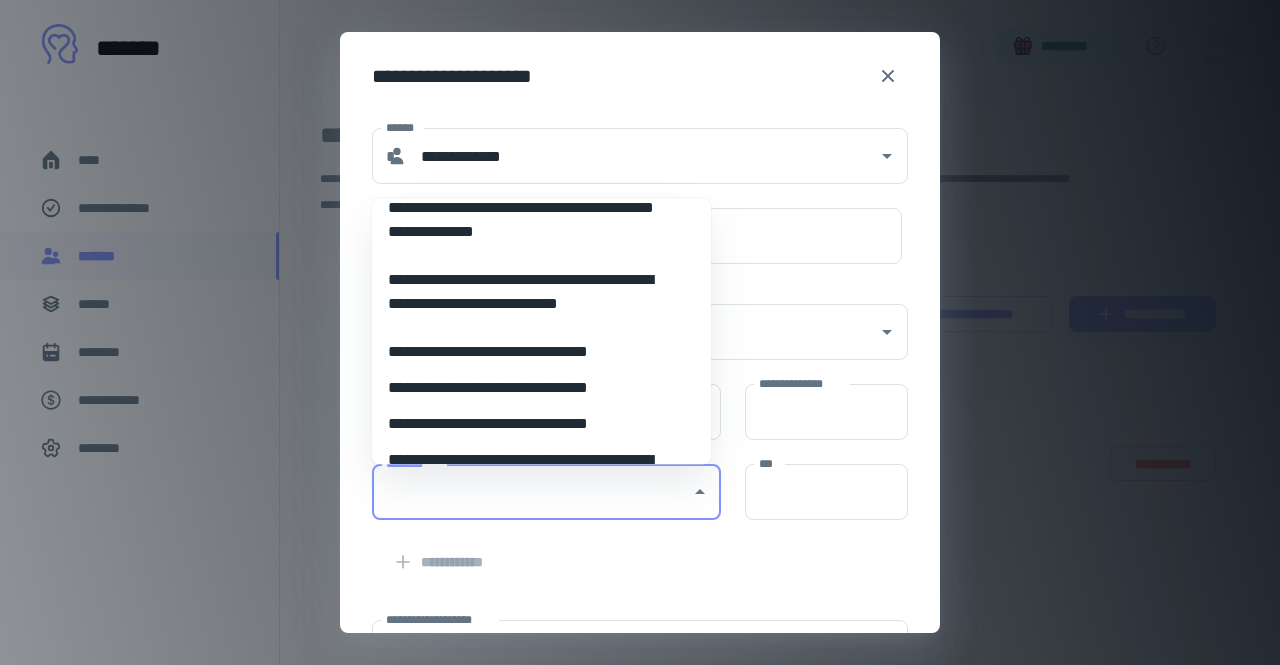 scroll, scrollTop: 80, scrollLeft: 0, axis: vertical 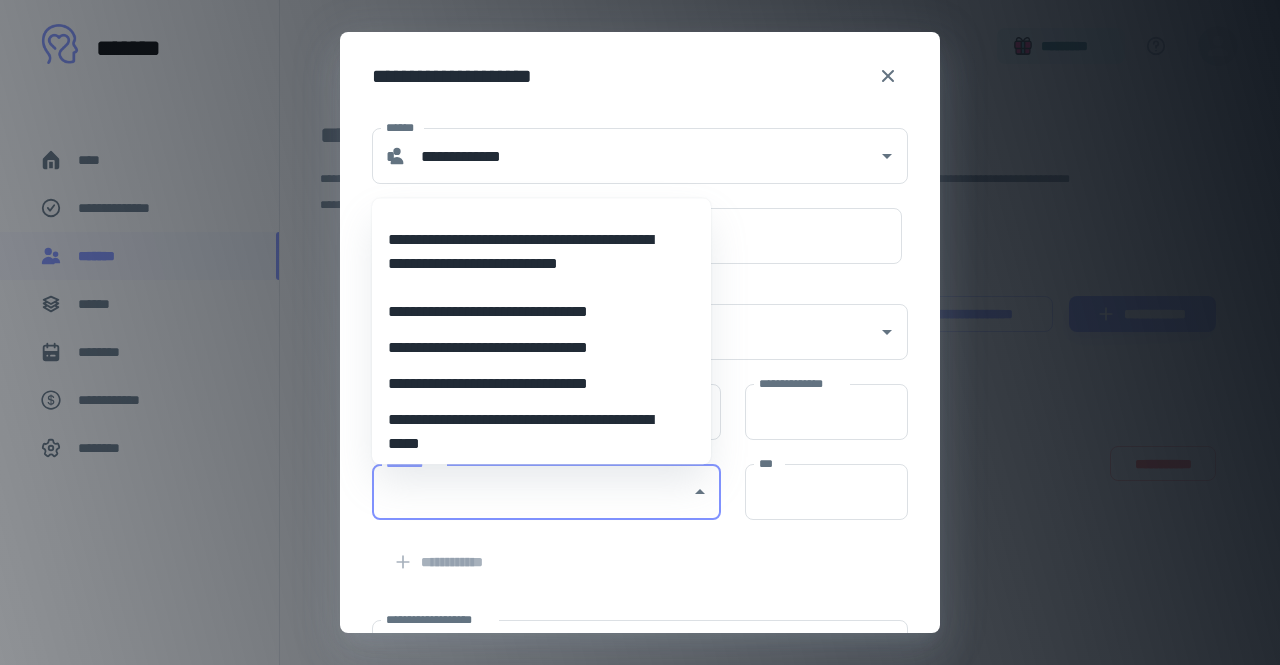 click on "**********" at bounding box center (534, 384) 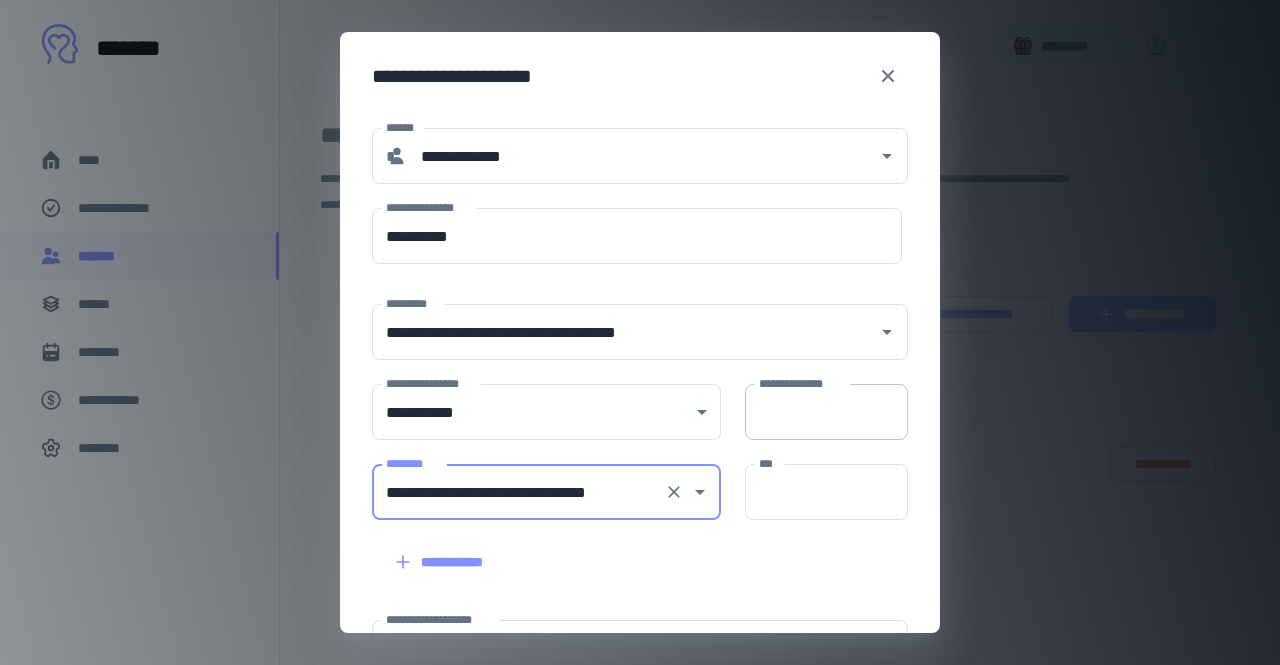 click on "**********" at bounding box center [826, 412] 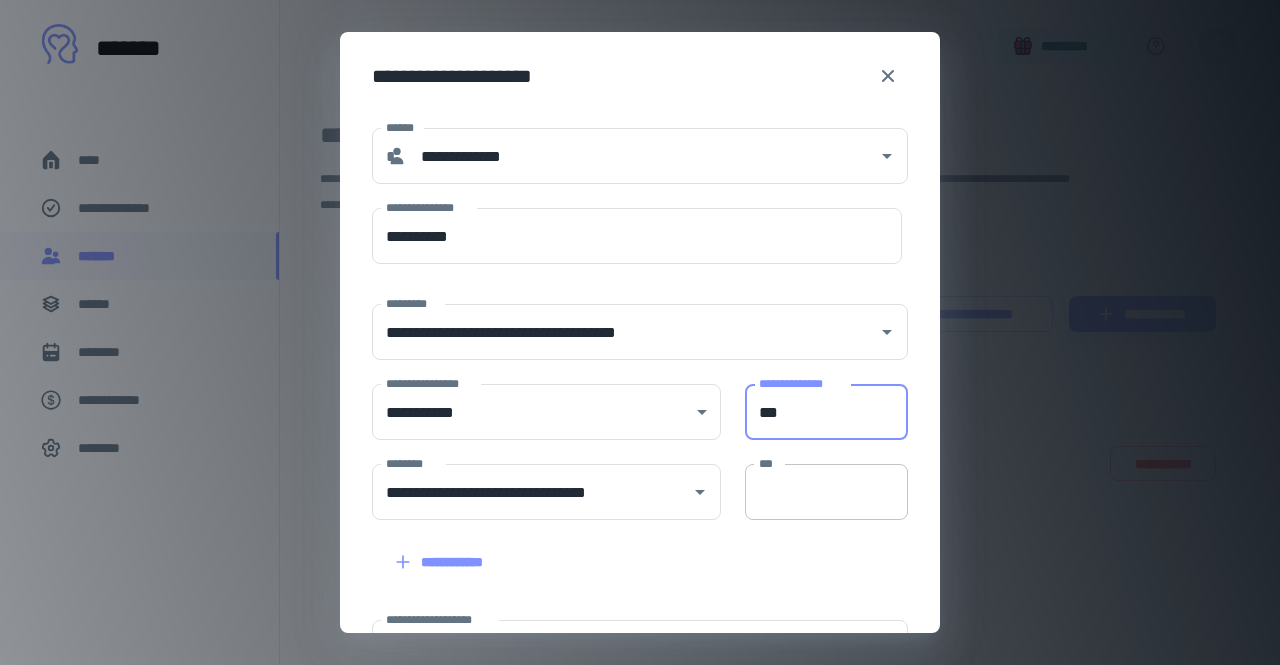 type on "**" 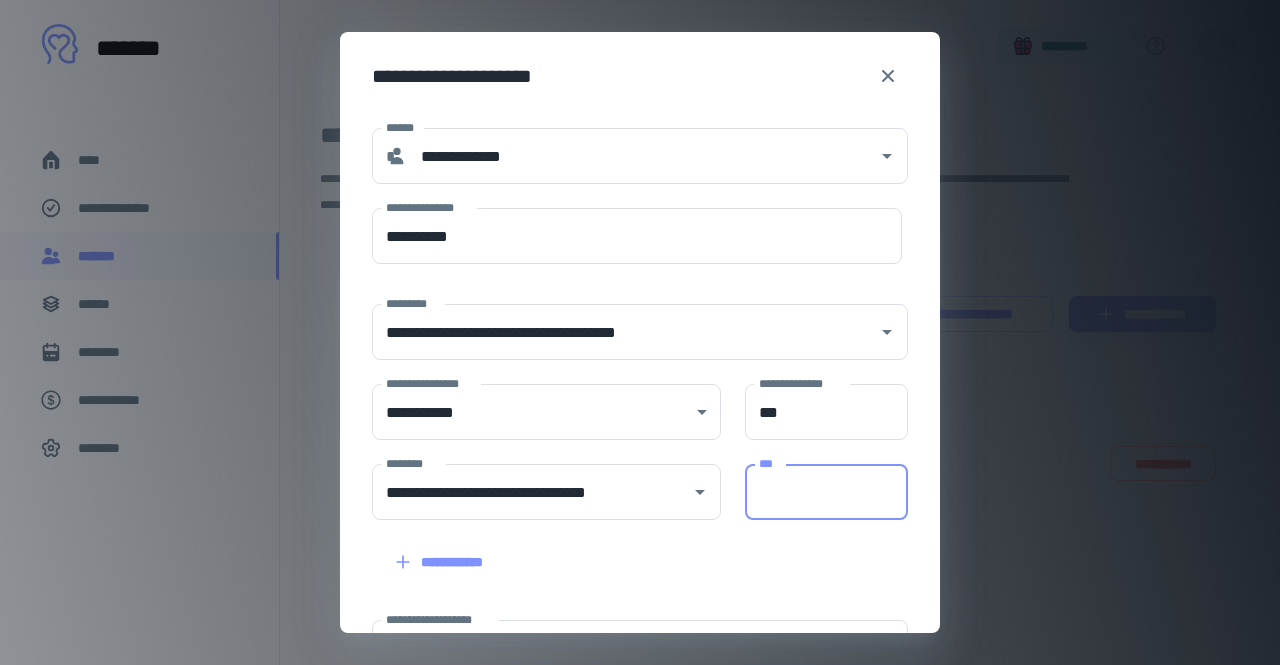 click on "***" at bounding box center [826, 492] 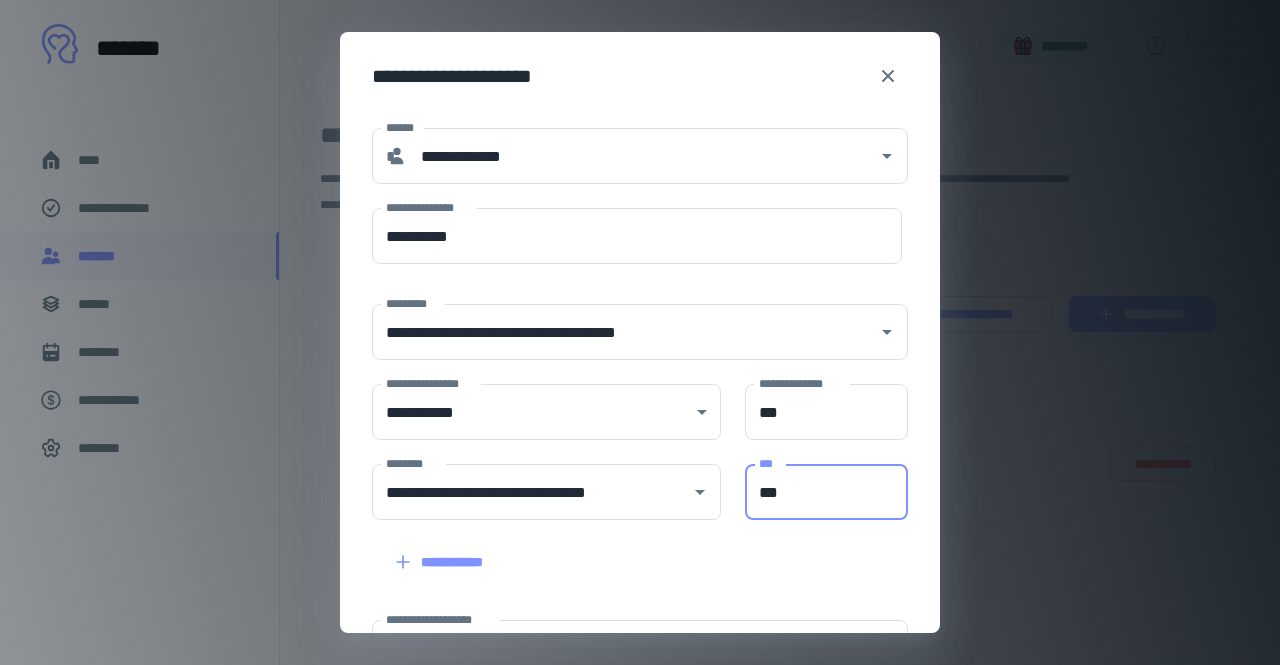 type on "***" 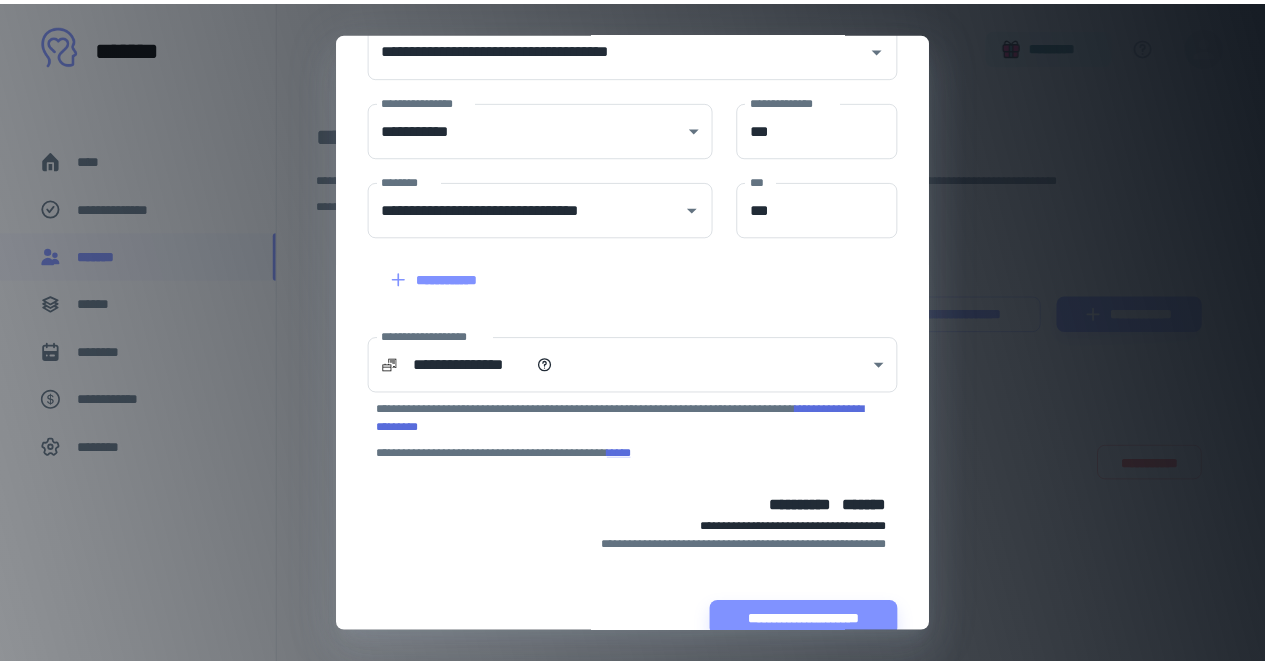 scroll, scrollTop: 320, scrollLeft: 0, axis: vertical 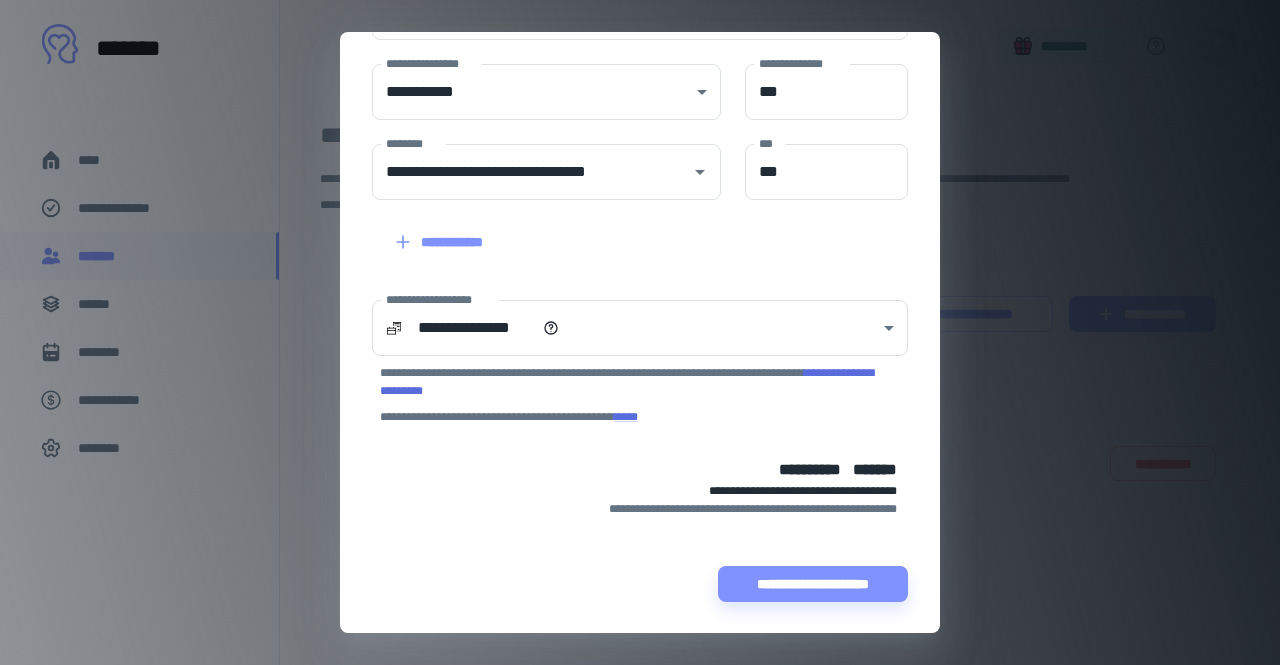 click on "**********" at bounding box center [627, 382] 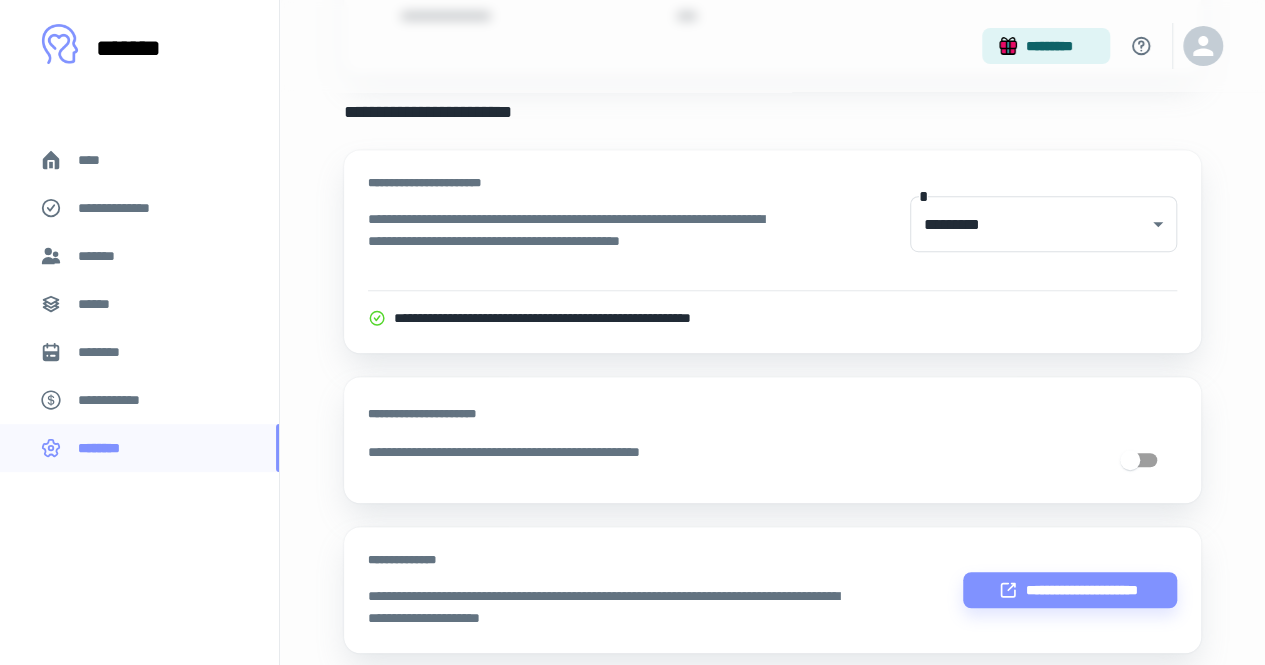 scroll, scrollTop: 0, scrollLeft: 0, axis: both 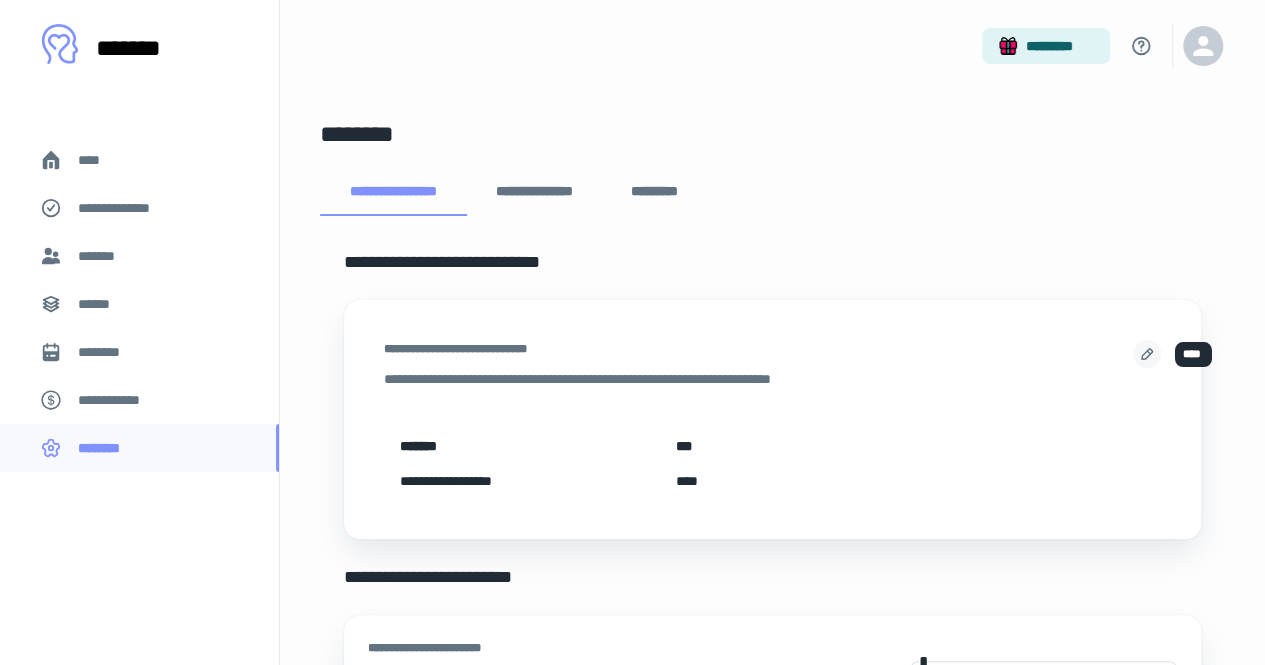 click 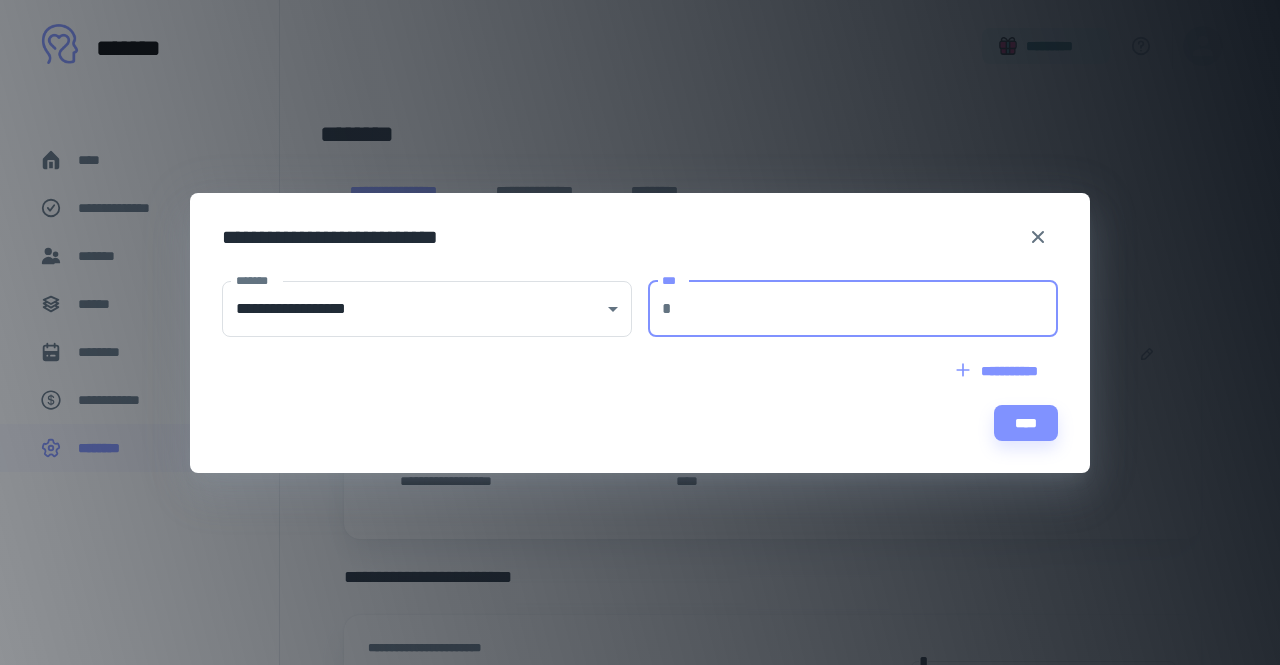 drag, startPoint x: 722, startPoint y: 311, endPoint x: 680, endPoint y: 318, distance: 42.579338 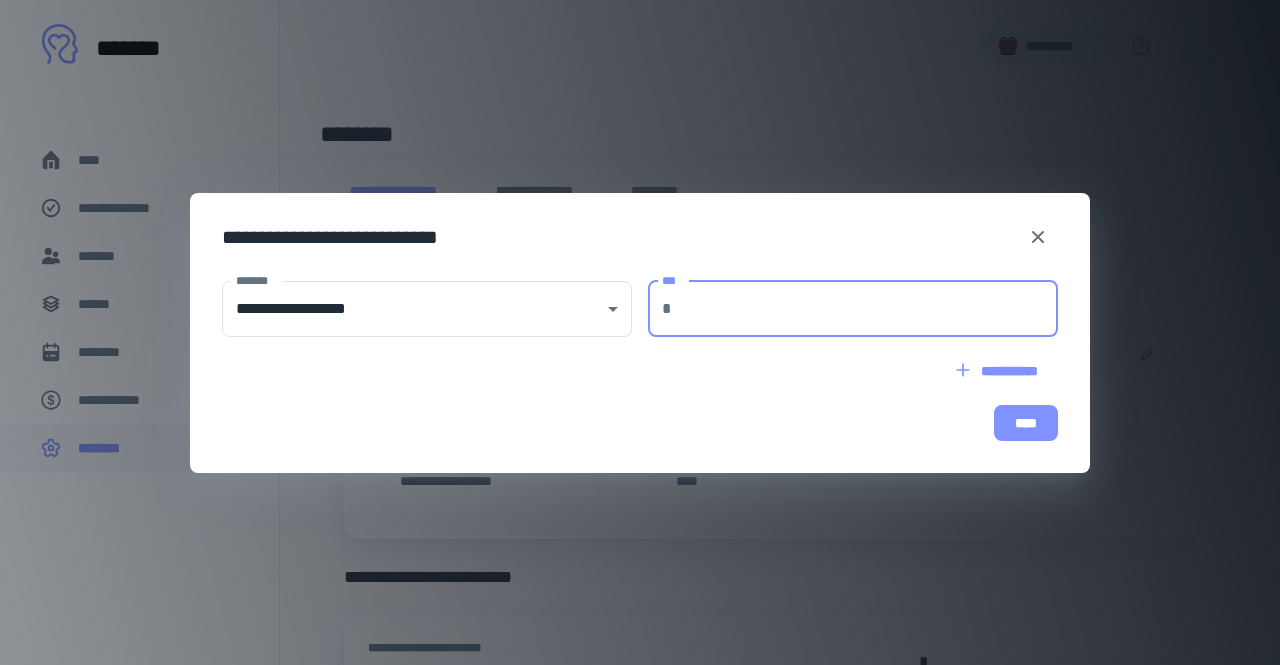 type on "***" 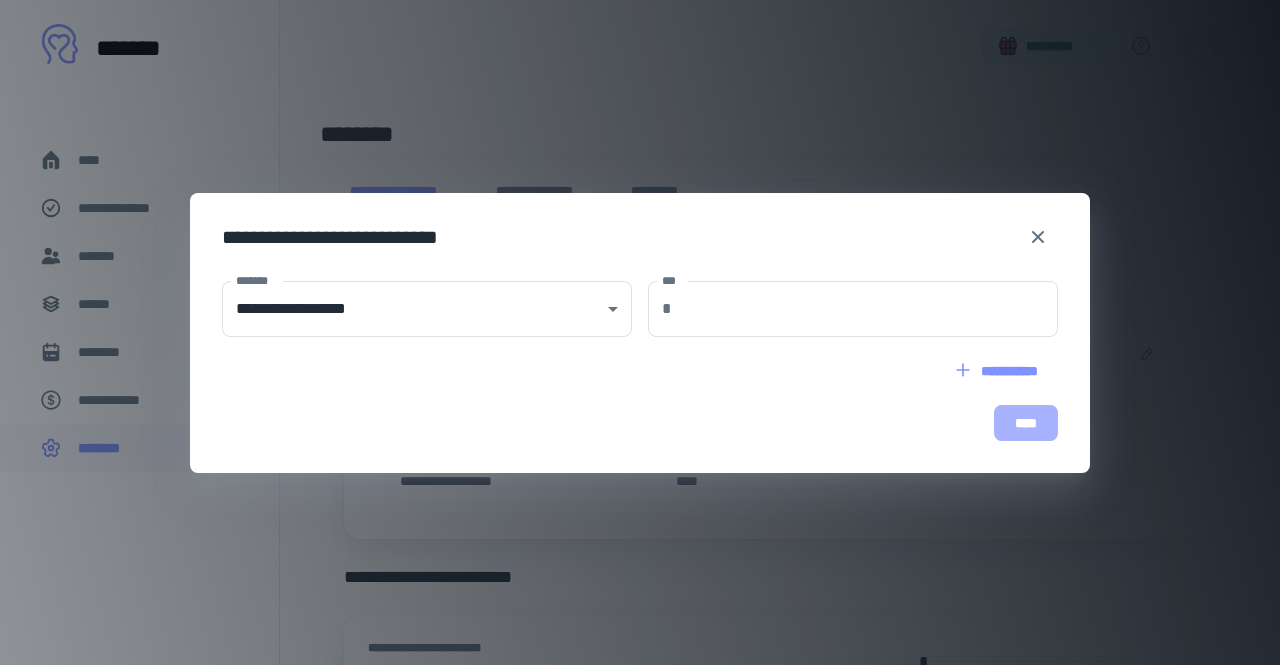 click on "****" at bounding box center [1026, 423] 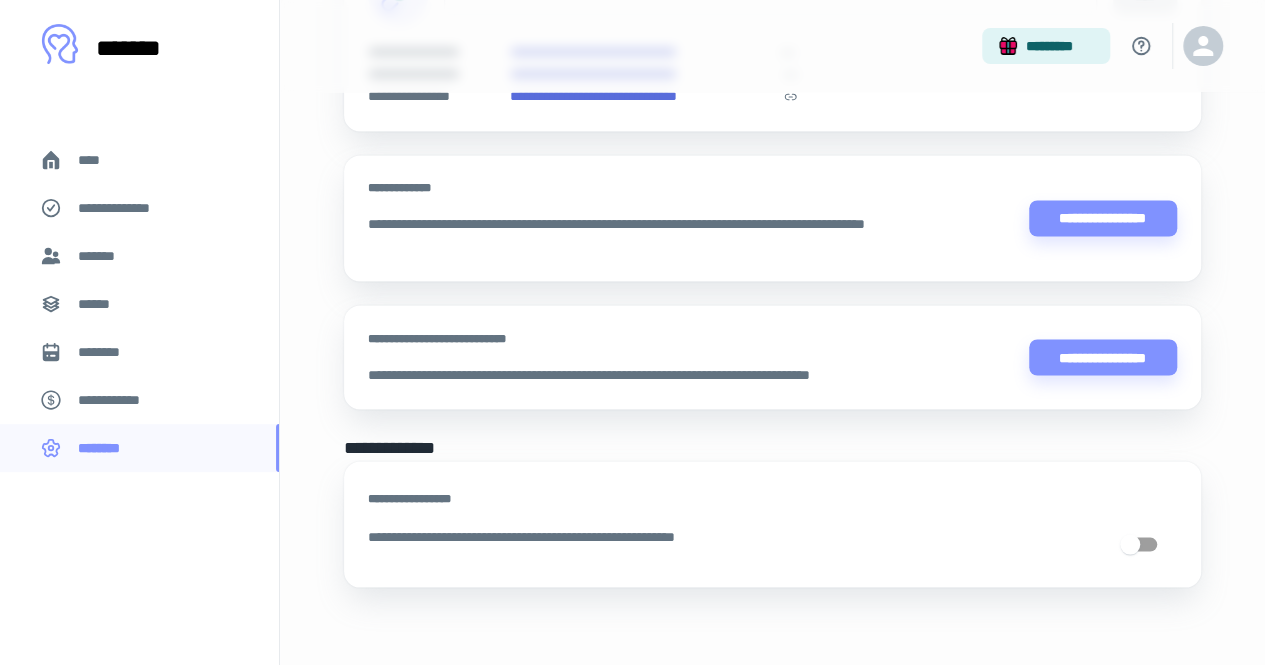 scroll, scrollTop: 0, scrollLeft: 0, axis: both 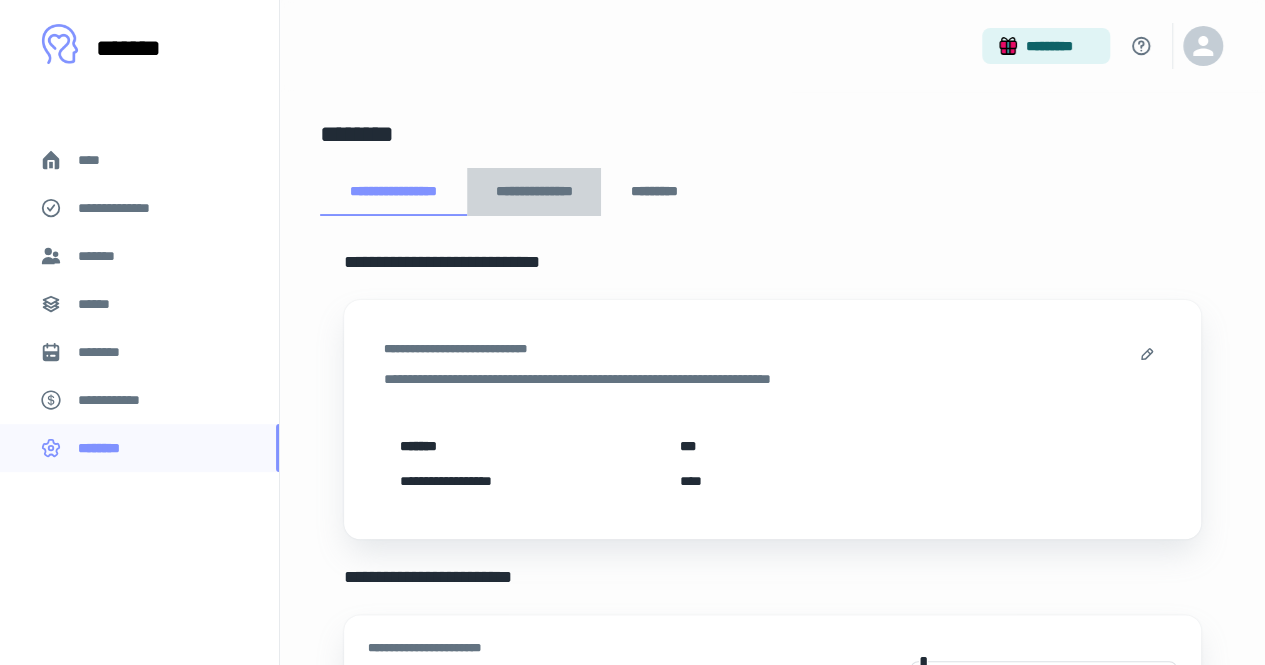 click on "**********" at bounding box center [534, 192] 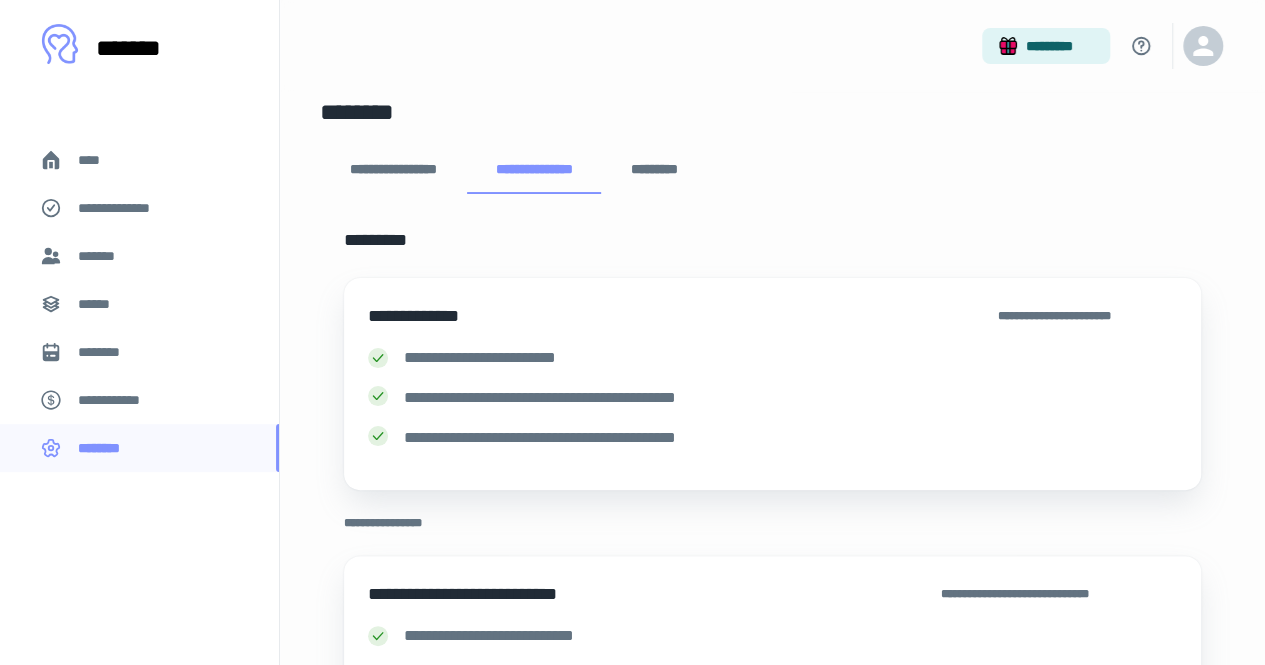 scroll, scrollTop: 0, scrollLeft: 0, axis: both 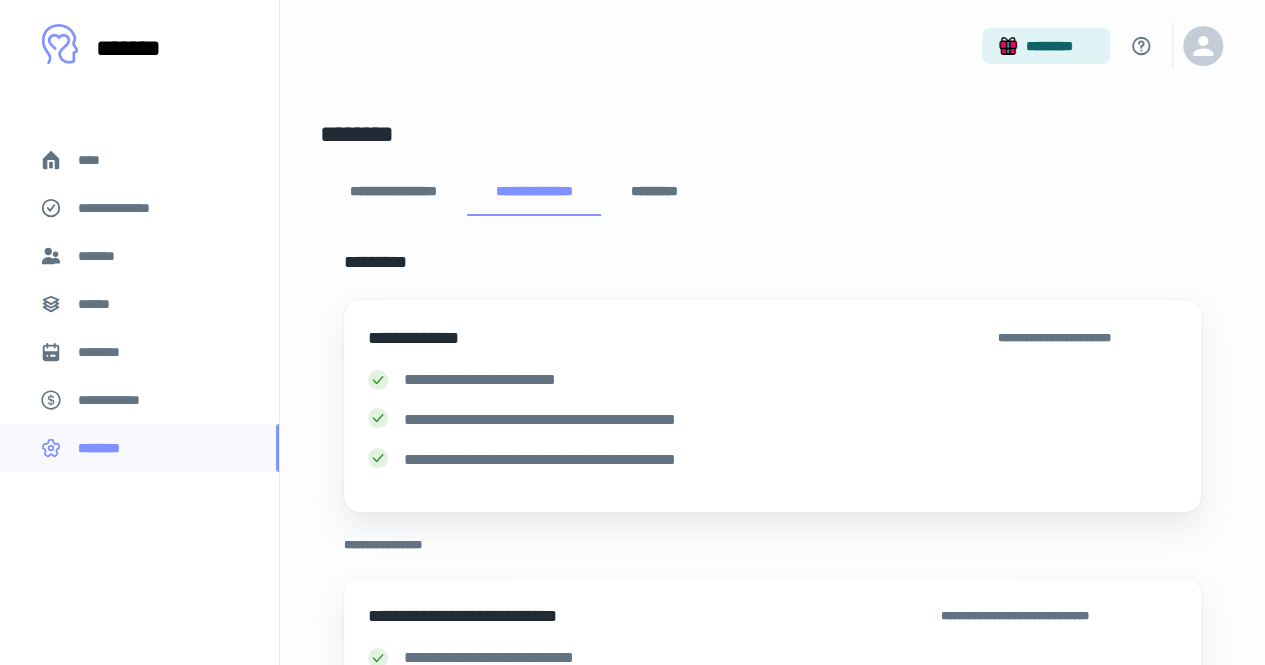 click on "*******" at bounding box center [100, 256] 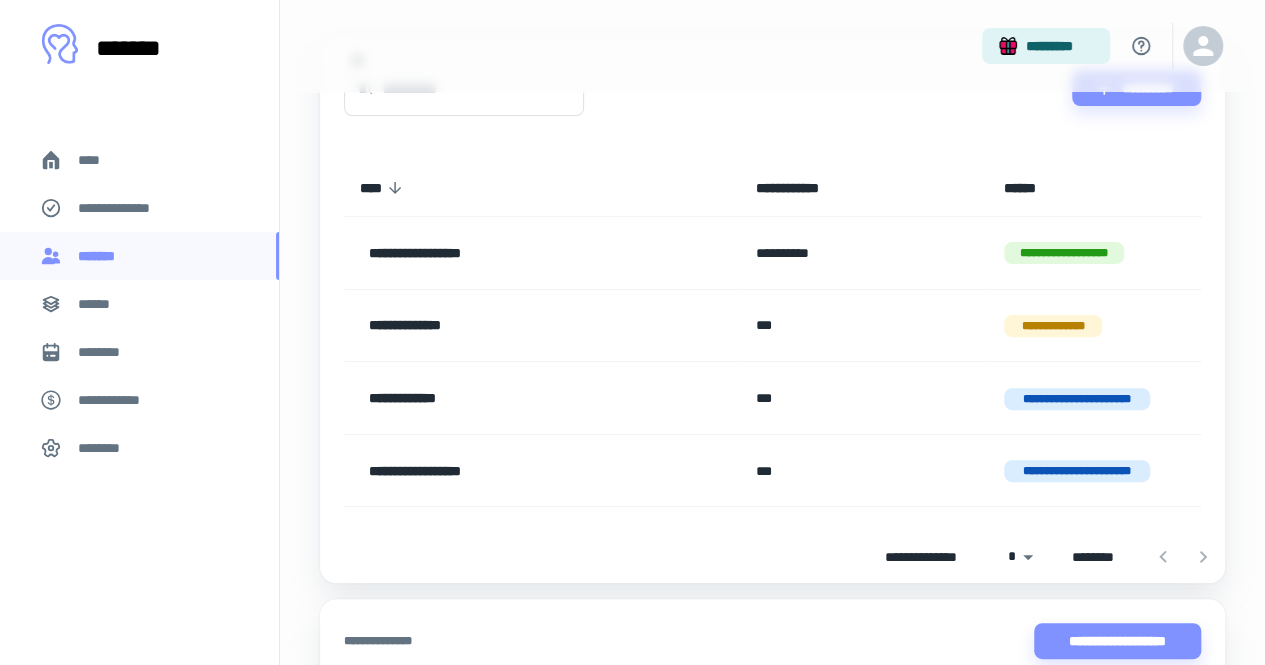 scroll, scrollTop: 153, scrollLeft: 0, axis: vertical 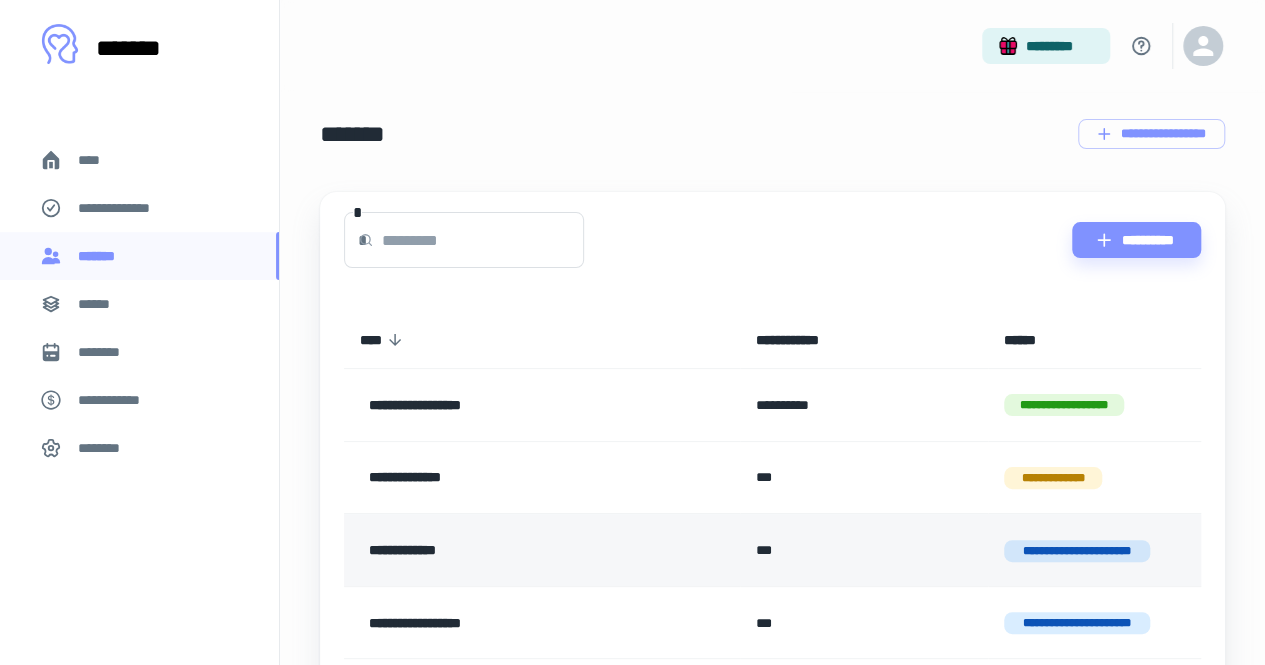 click on "**********" at bounding box center (1077, 551) 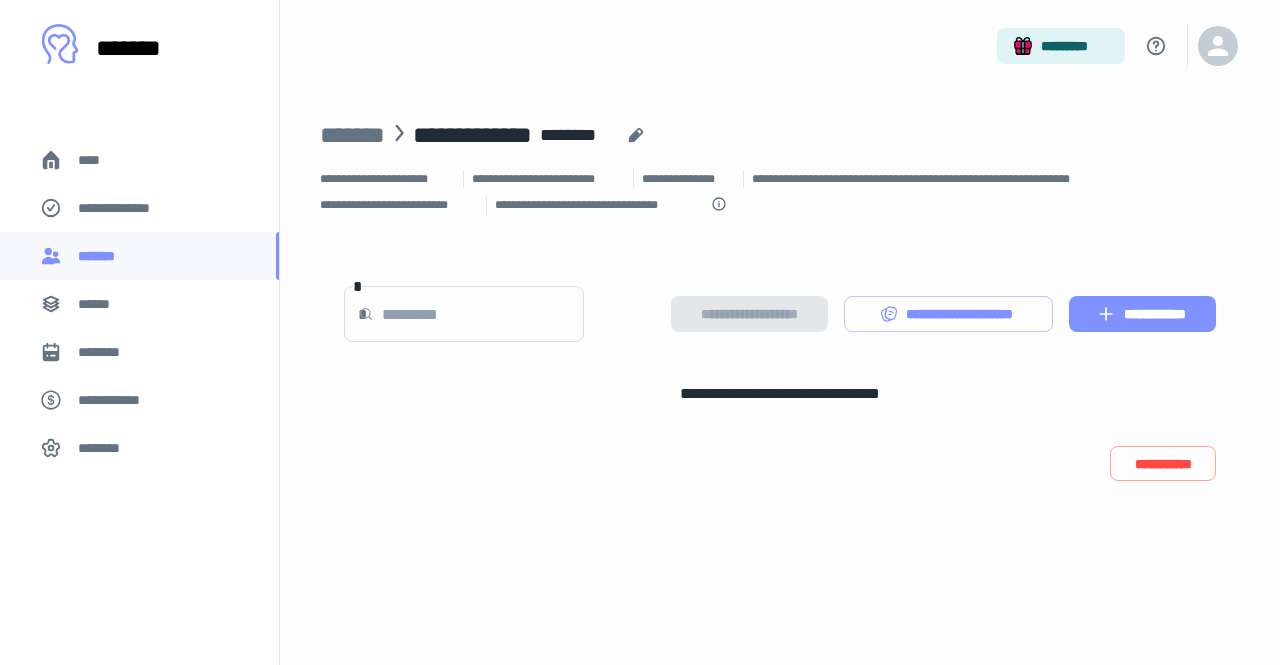 click on "**********" at bounding box center (1142, 314) 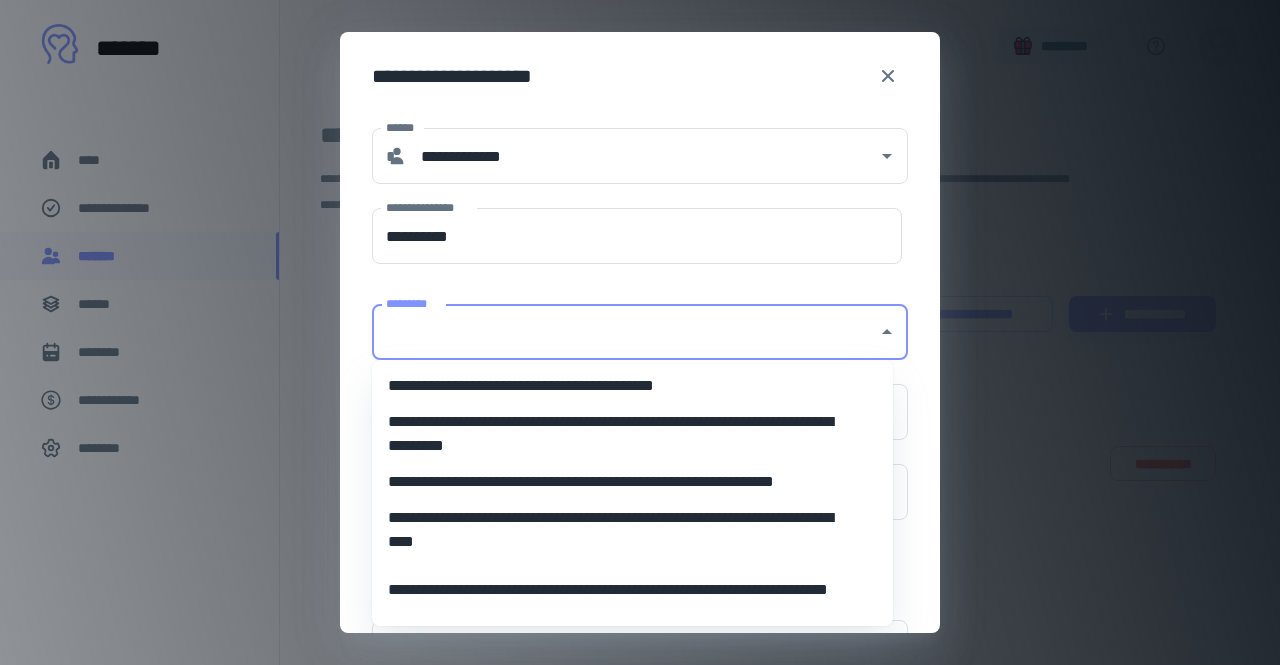 click on "*********" at bounding box center [625, 332] 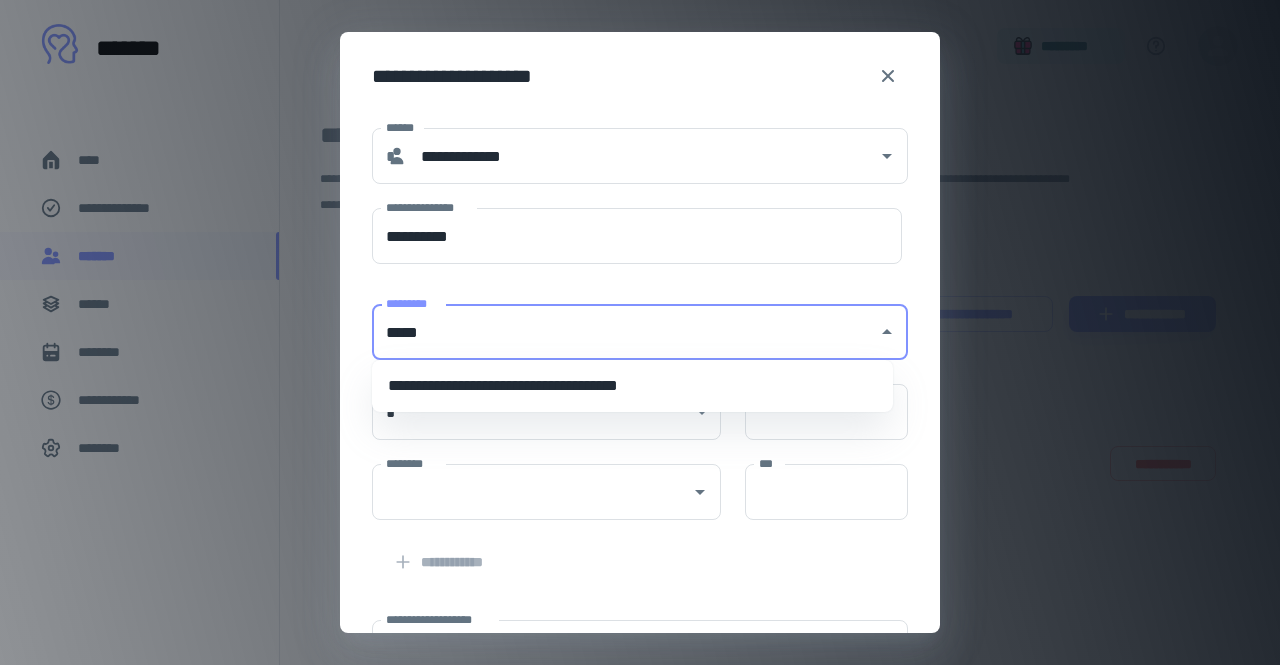 click on "**********" at bounding box center (632, 386) 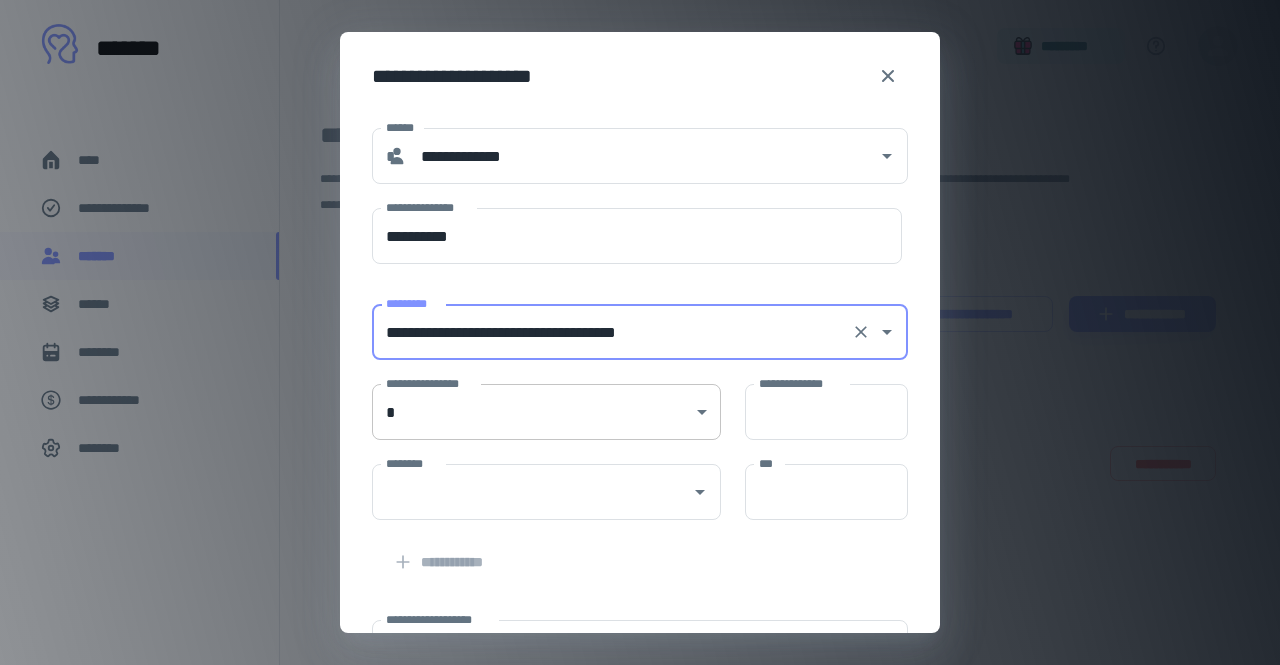 type on "**********" 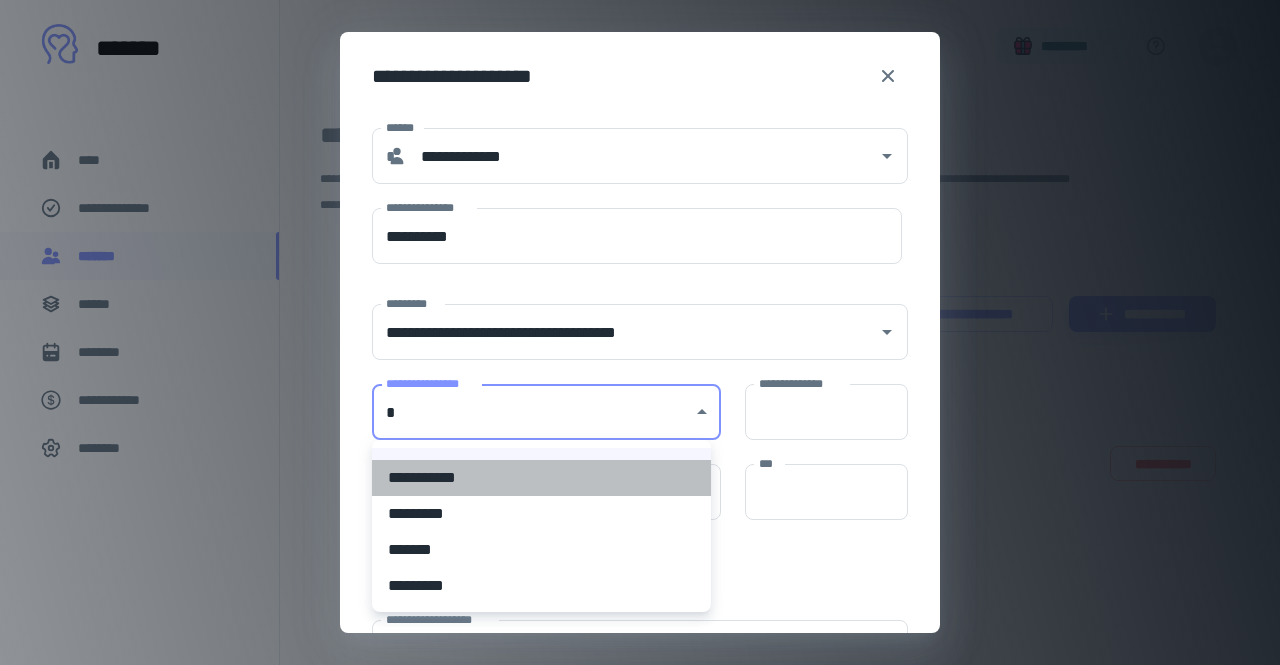 click on "**********" at bounding box center (541, 478) 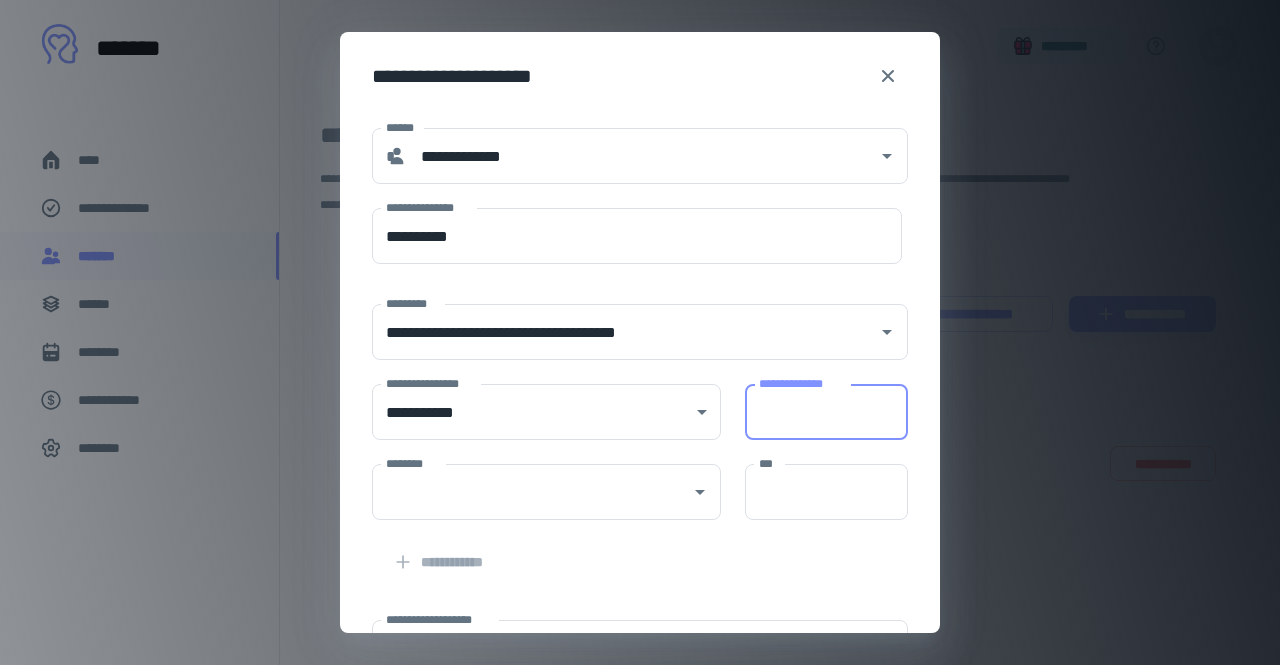 click on "**********" at bounding box center [826, 412] 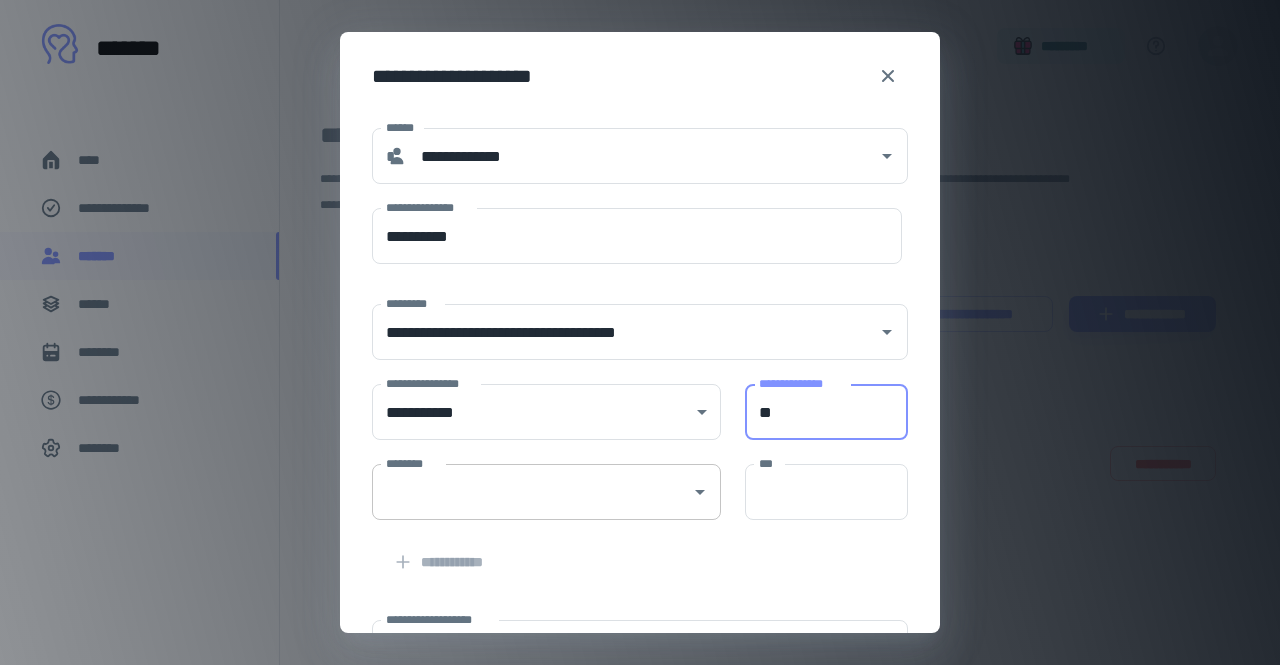 type on "**" 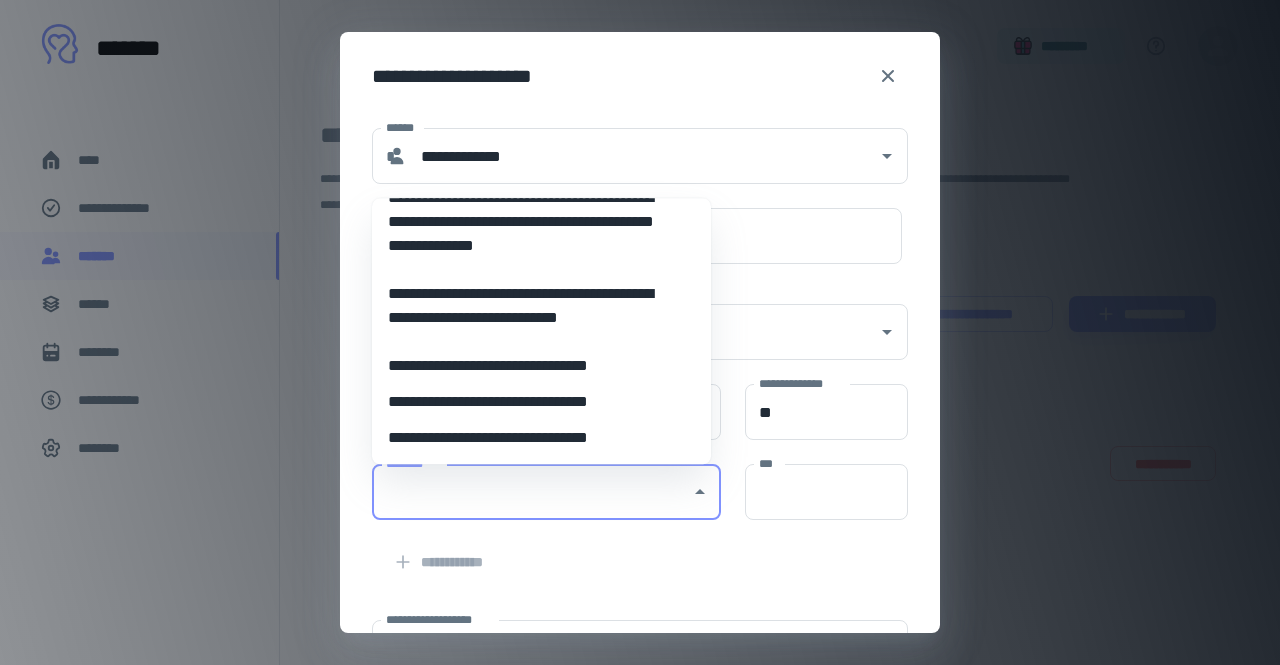 scroll, scrollTop: 40, scrollLeft: 0, axis: vertical 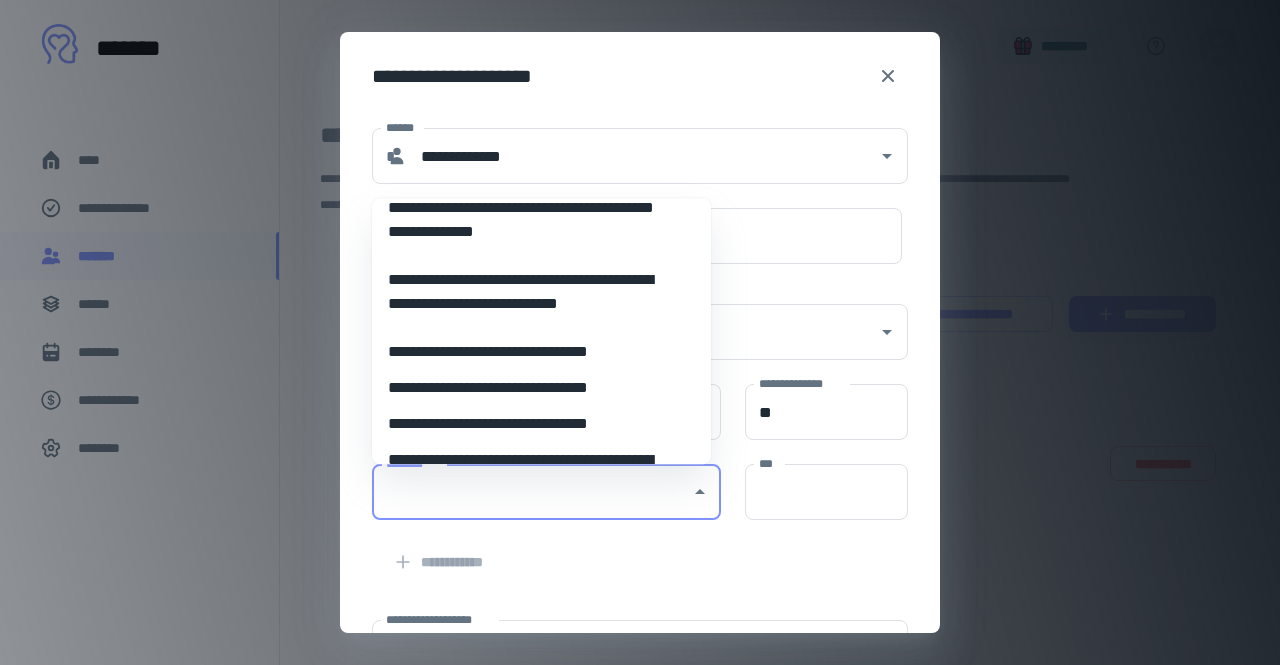 click on "**********" at bounding box center [534, 424] 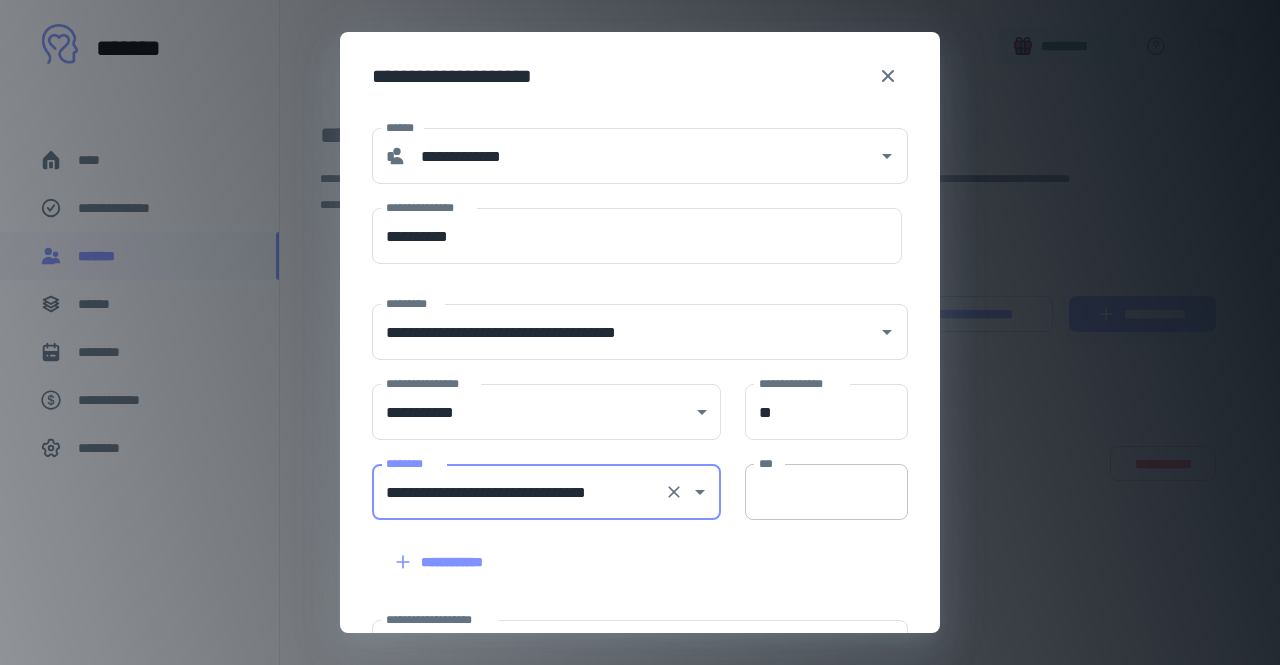 click on "***" at bounding box center [826, 492] 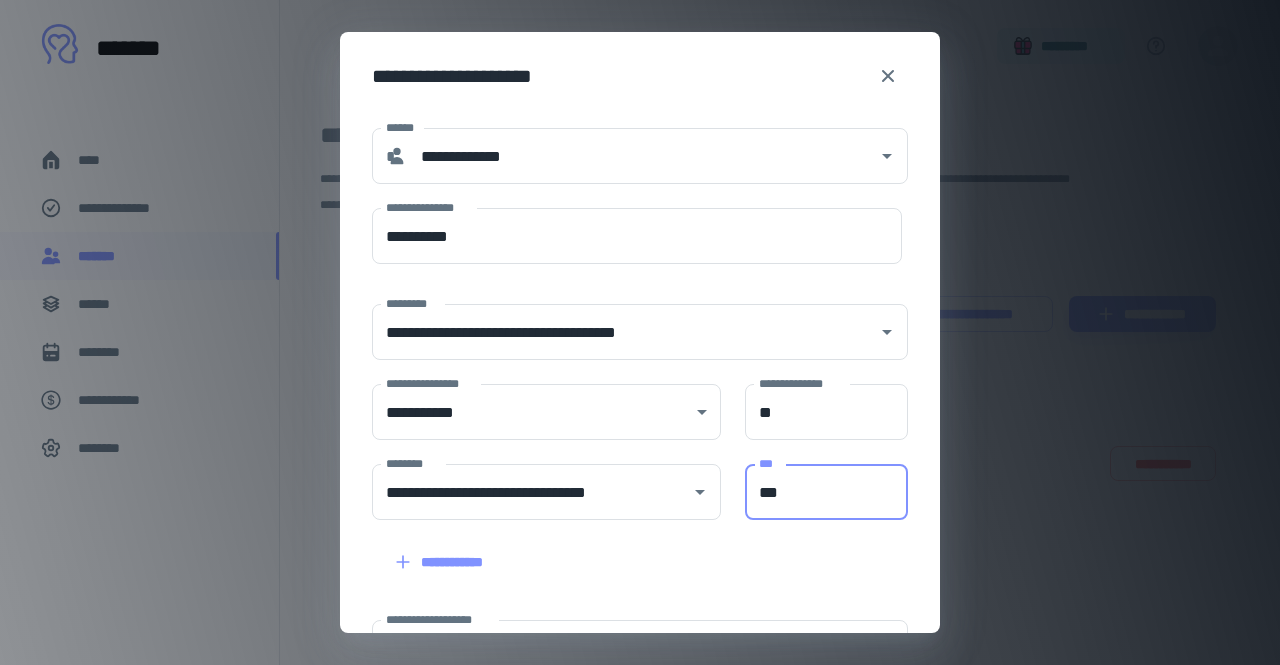 type on "***" 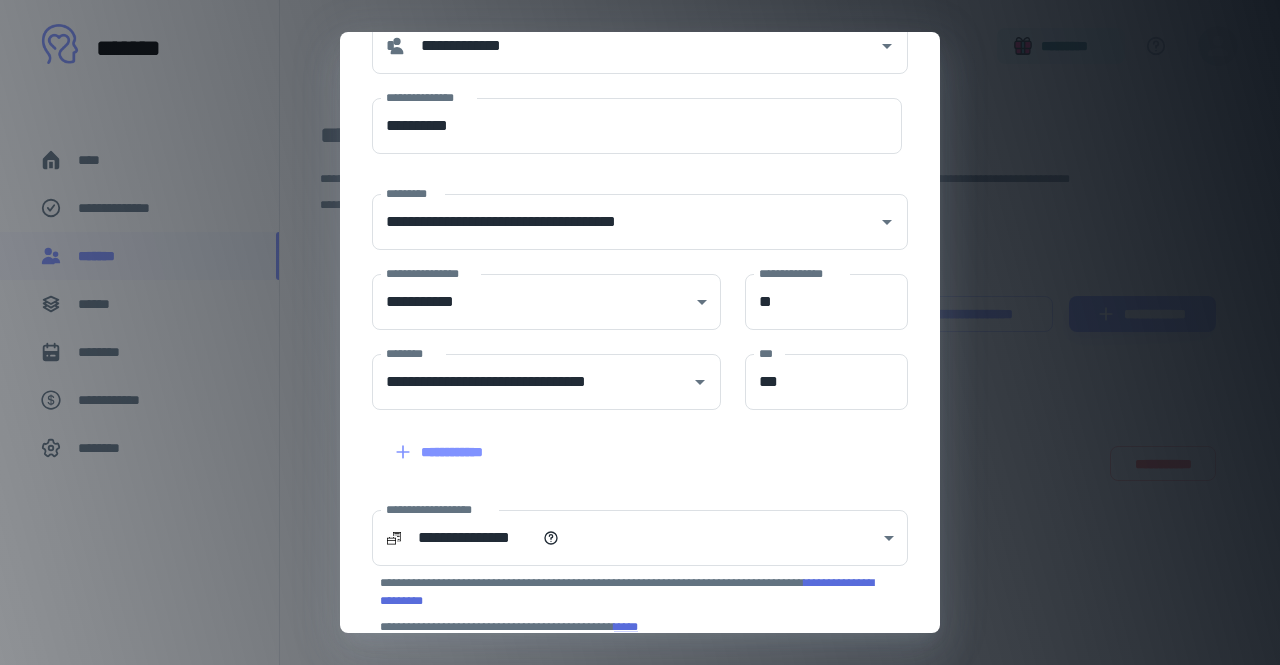scroll, scrollTop: 124, scrollLeft: 0, axis: vertical 